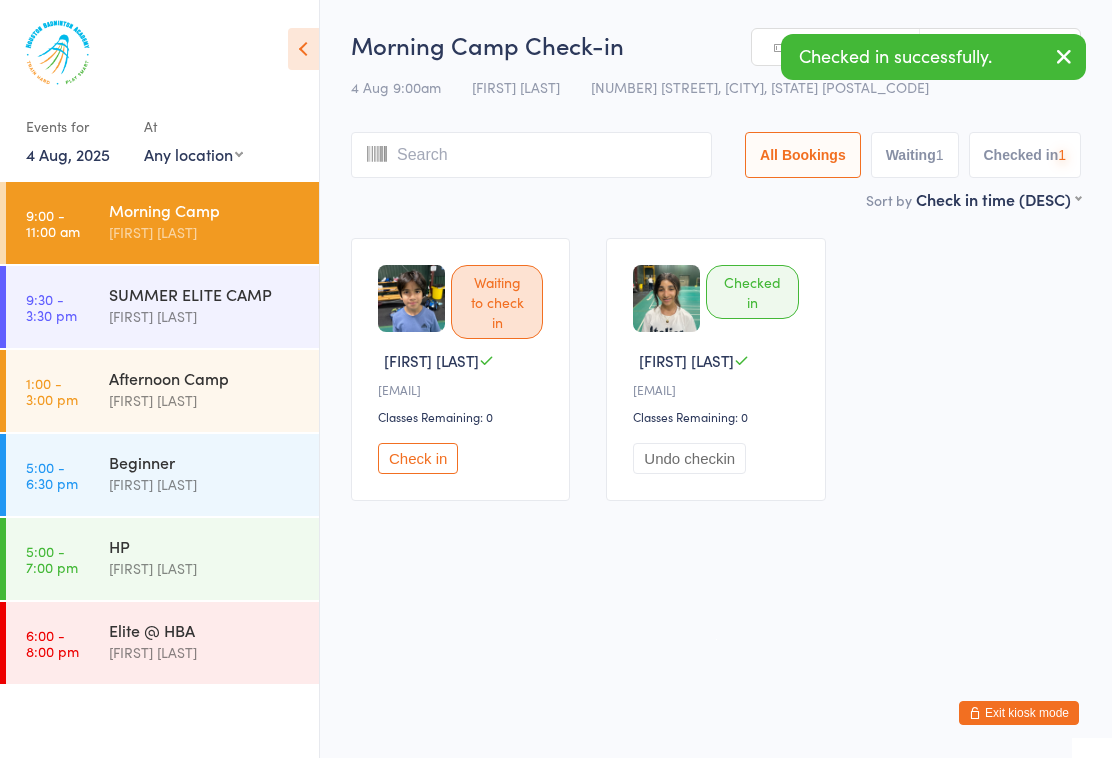 scroll, scrollTop: 0, scrollLeft: 0, axis: both 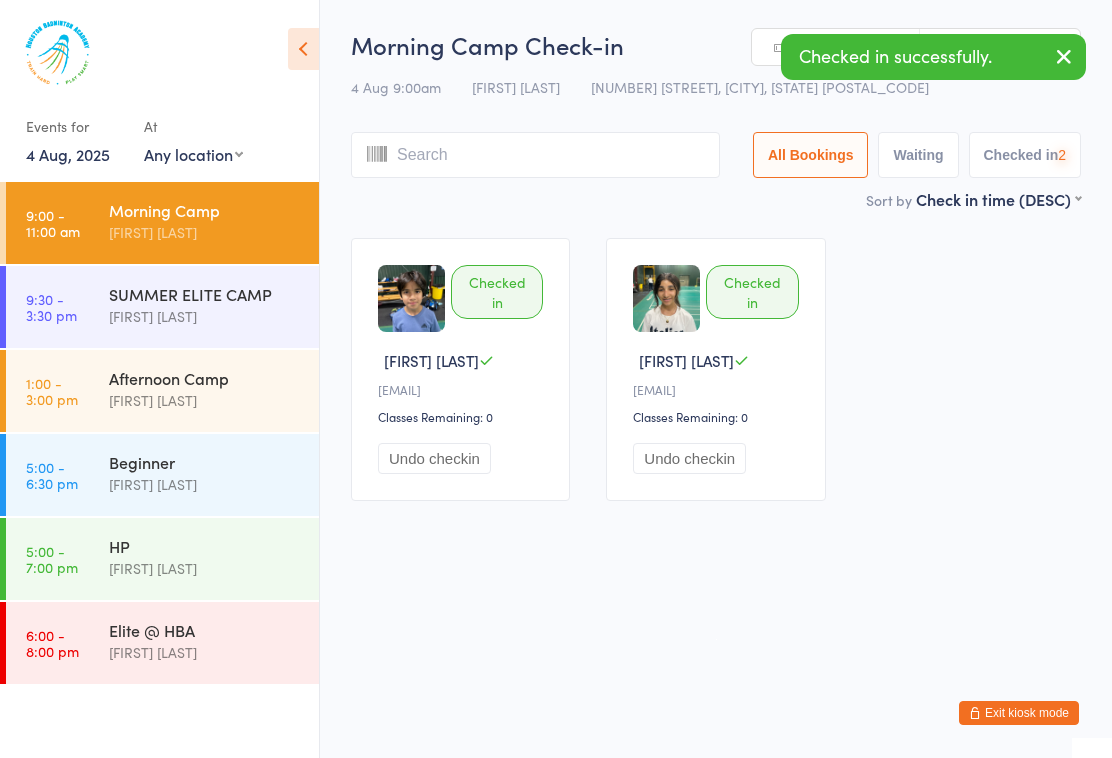click on "SUMMER ELITE CAMP" at bounding box center (205, 294) 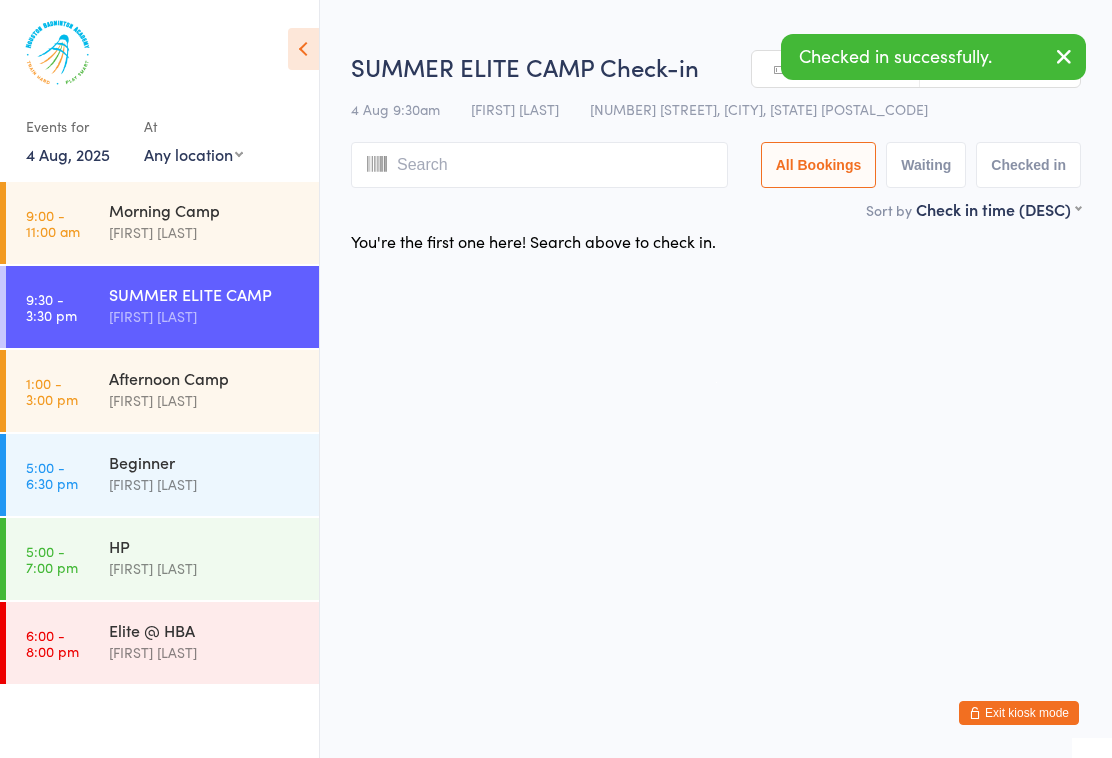 click on "[NAME] [NAME]" at bounding box center [205, 400] 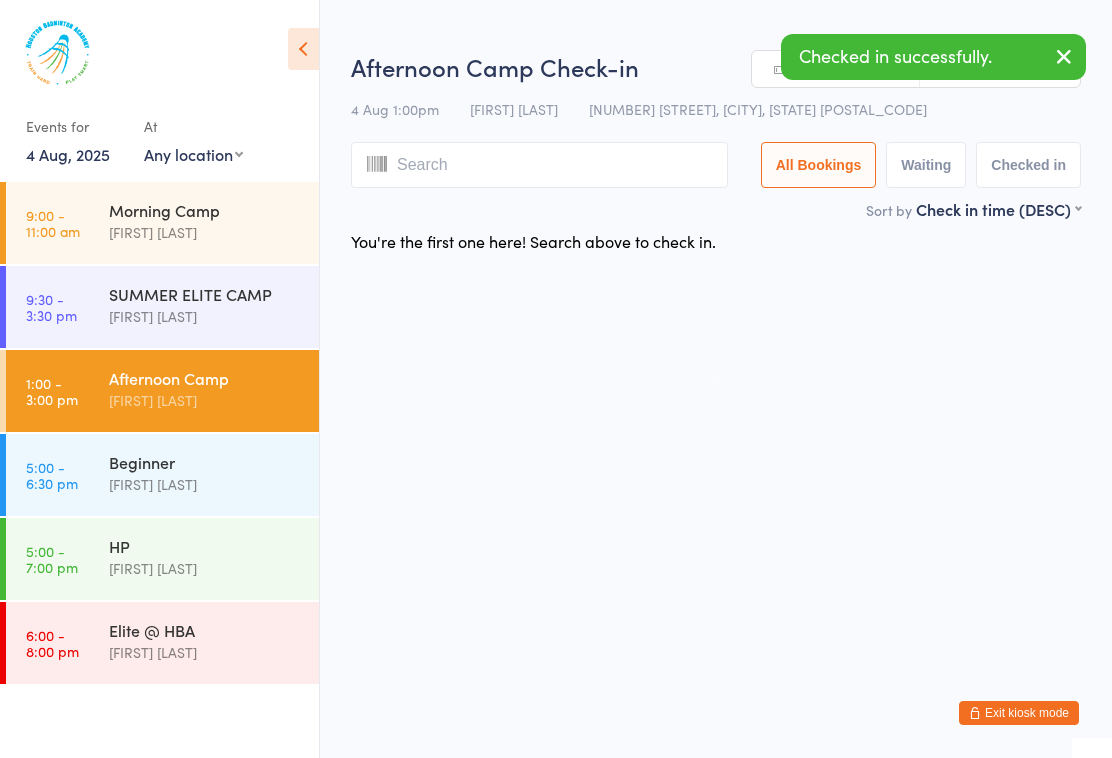 click on "9:00 - 11:00 am Morning Camp Boyd Tahtat" at bounding box center [162, 223] 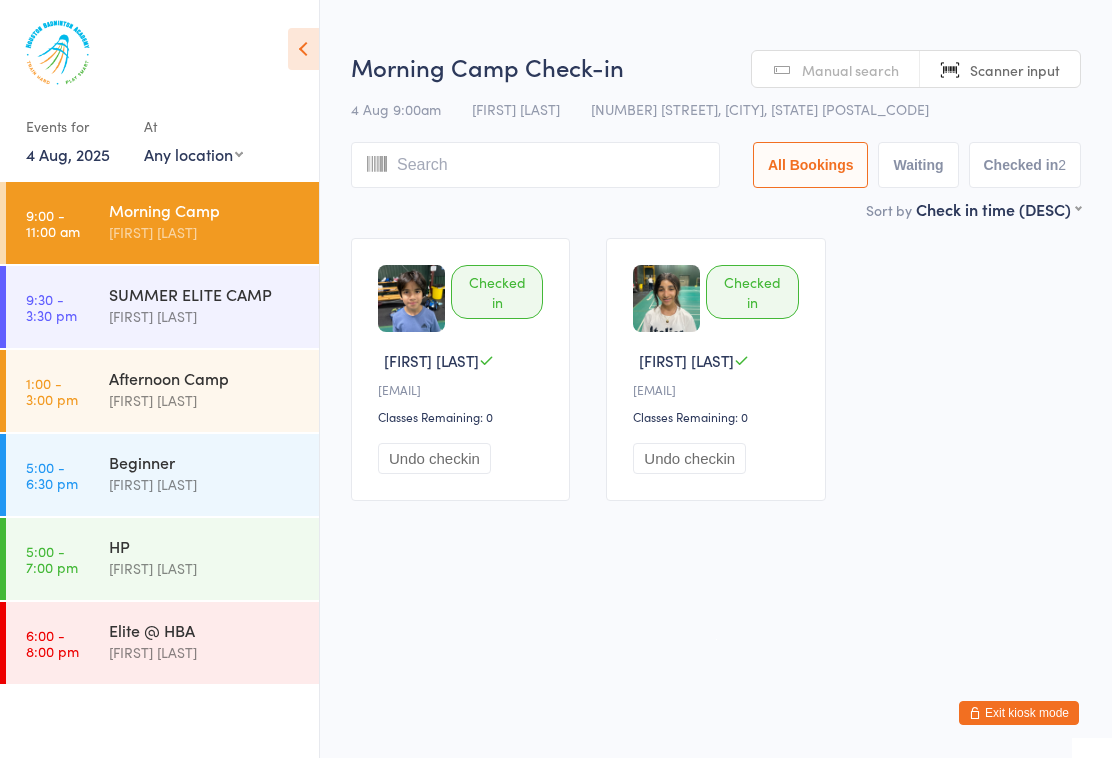click on "Exit kiosk mode" at bounding box center (1019, 713) 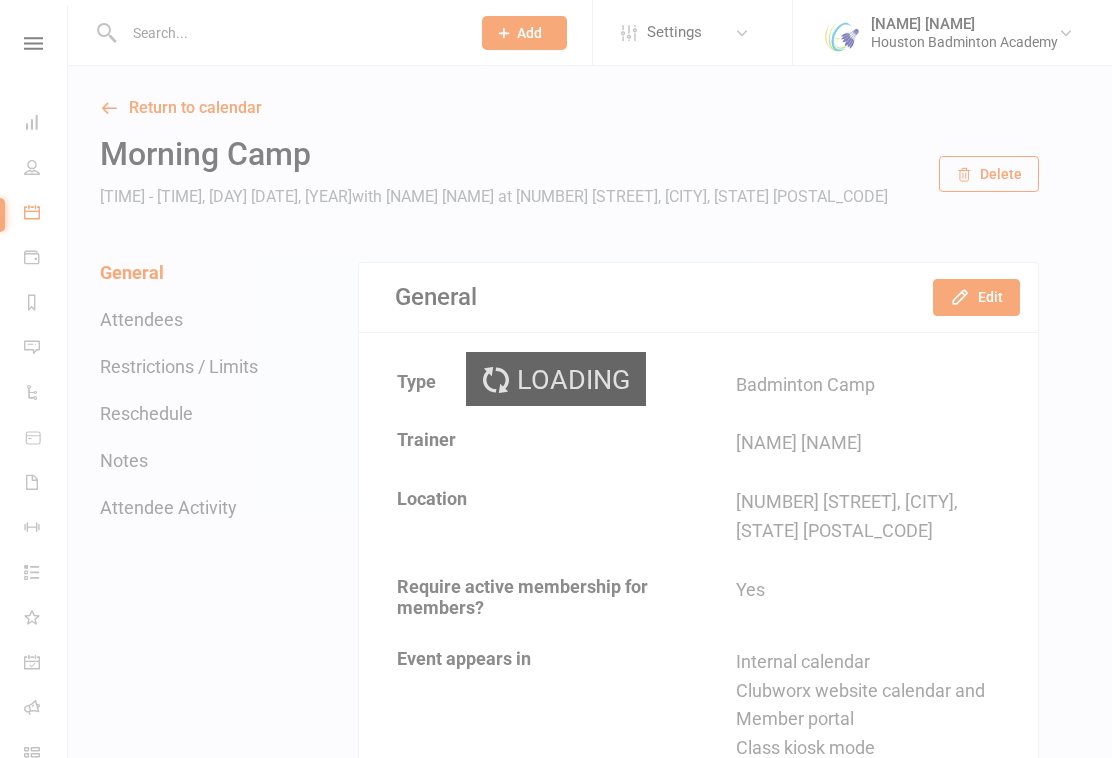 scroll, scrollTop: 0, scrollLeft: 0, axis: both 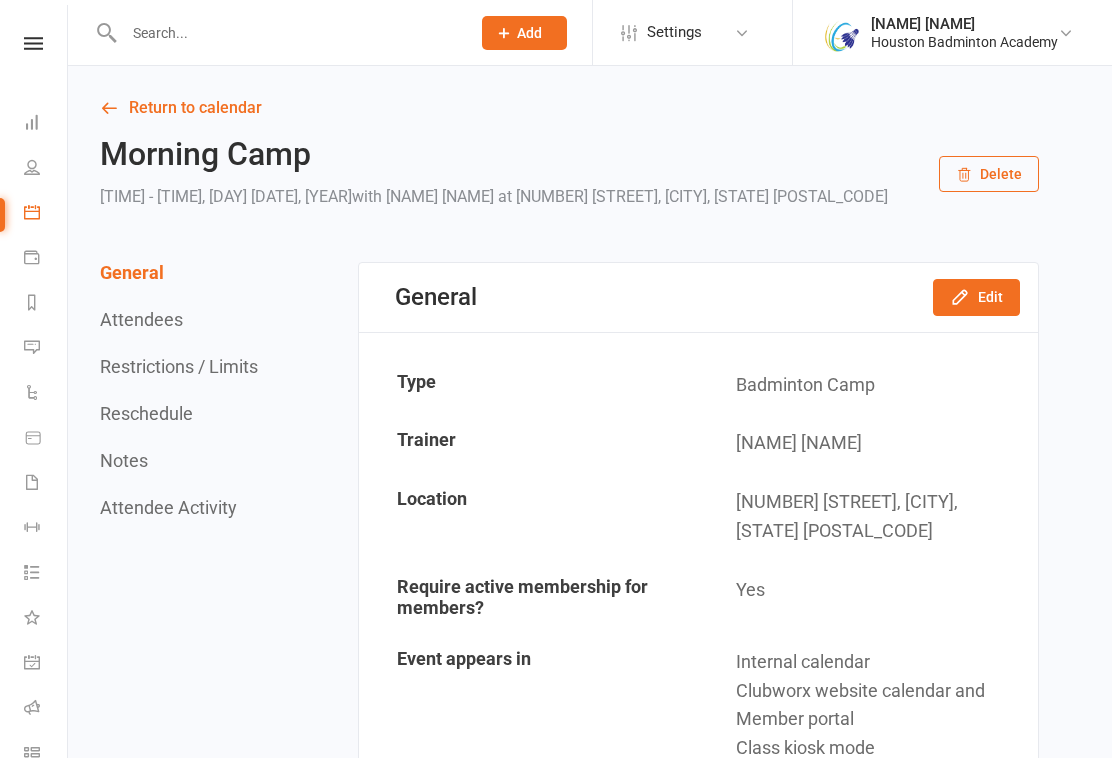 click at bounding box center (33, 43) 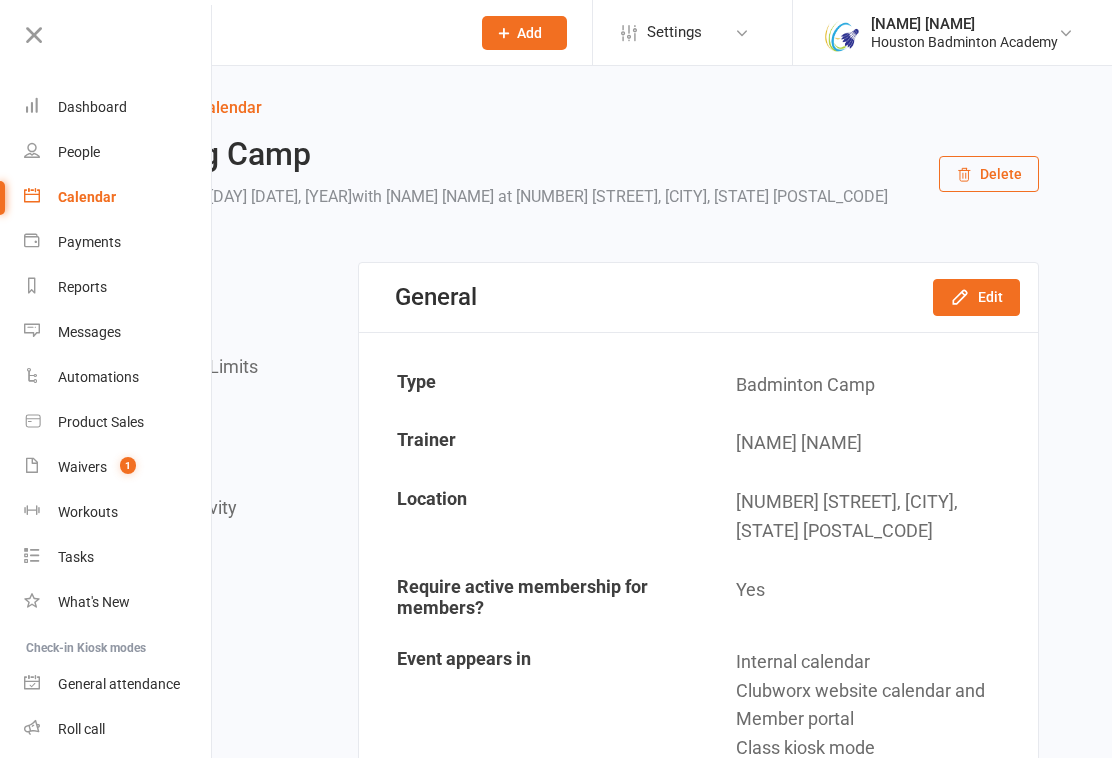 click on "Calendar" at bounding box center [87, 197] 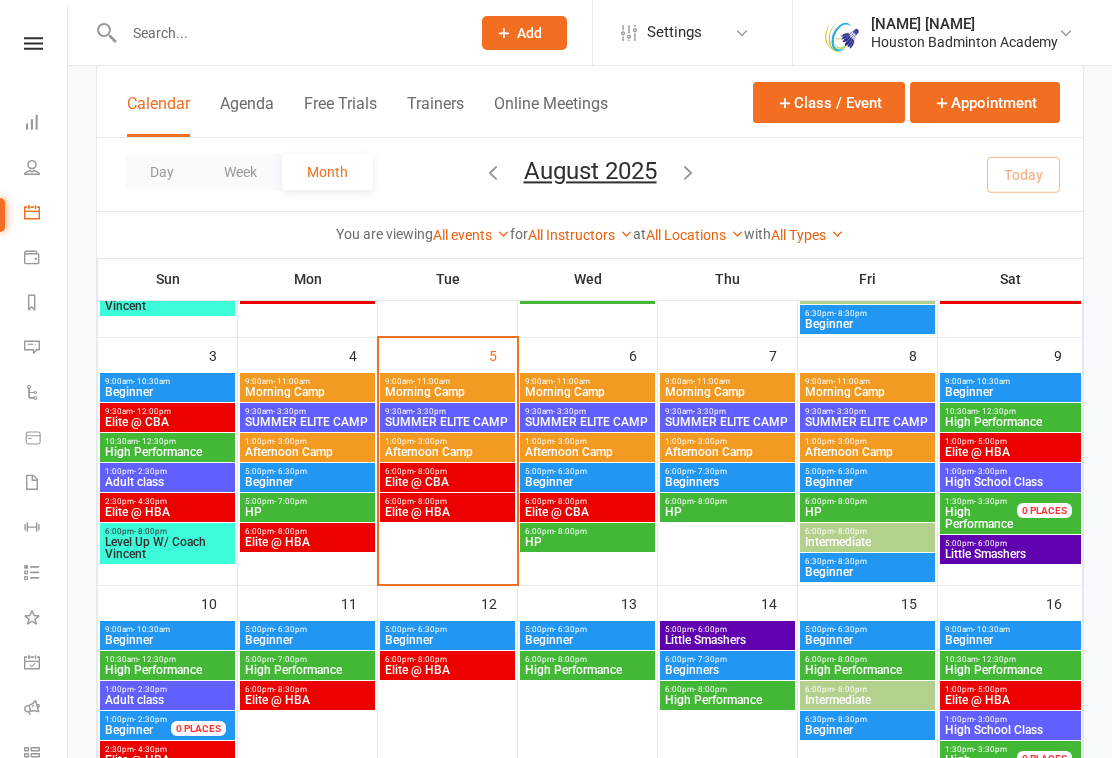 scroll, scrollTop: 322, scrollLeft: 0, axis: vertical 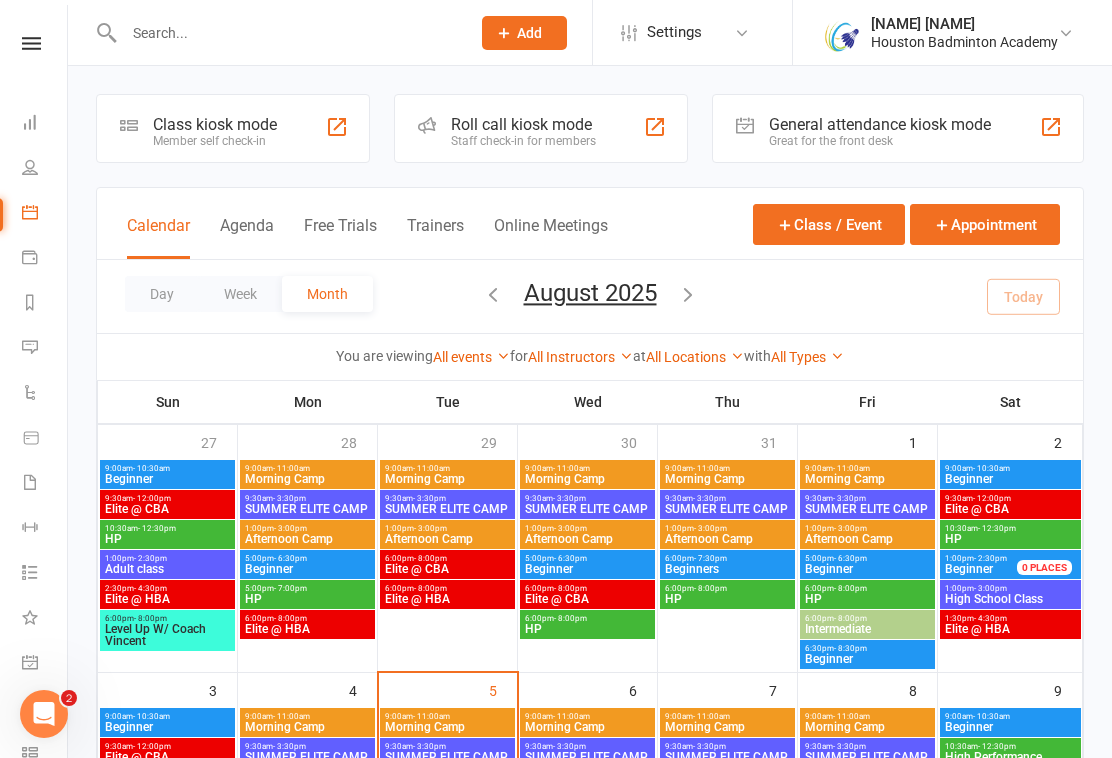 click on "Member self check-in" at bounding box center (215, 141) 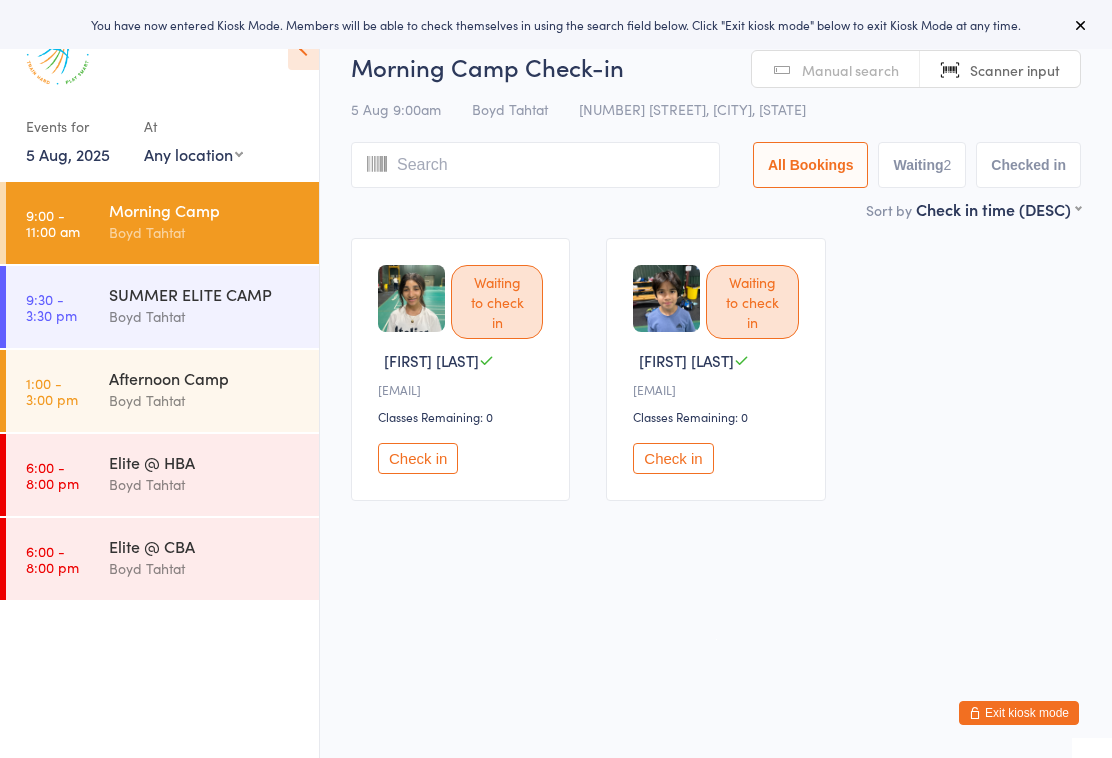 scroll, scrollTop: 0, scrollLeft: 0, axis: both 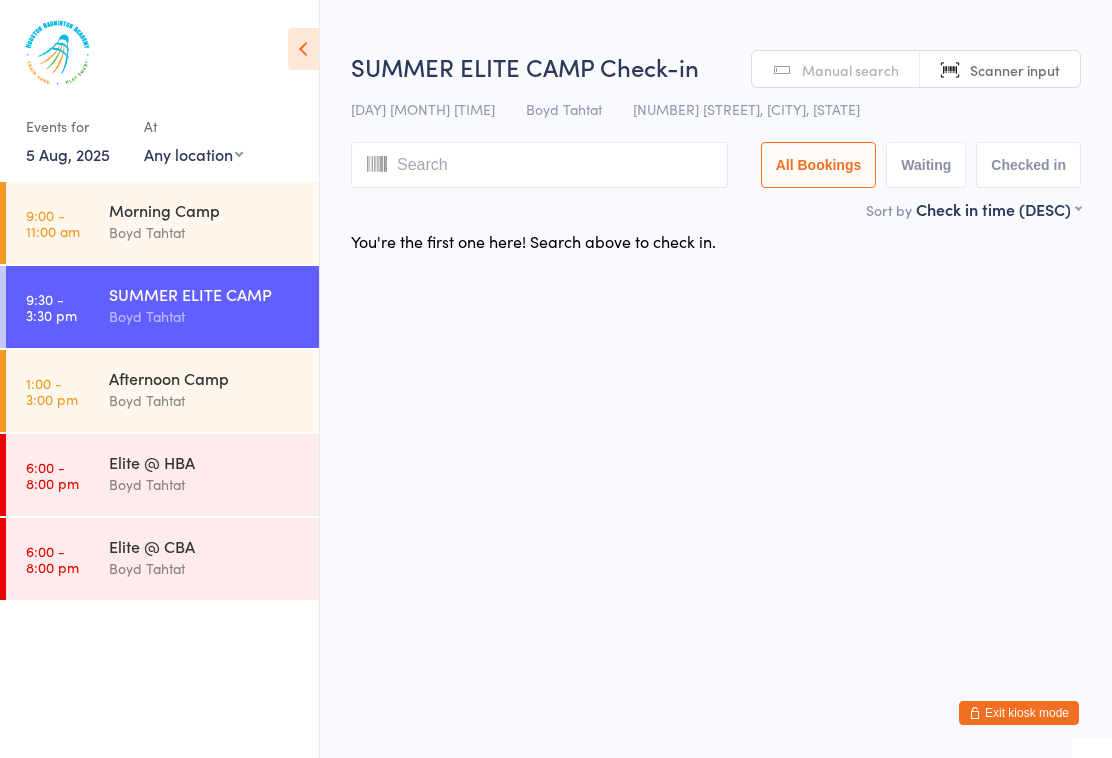 click on "Elite @ CBA Boyd Tahtat" at bounding box center [214, 557] 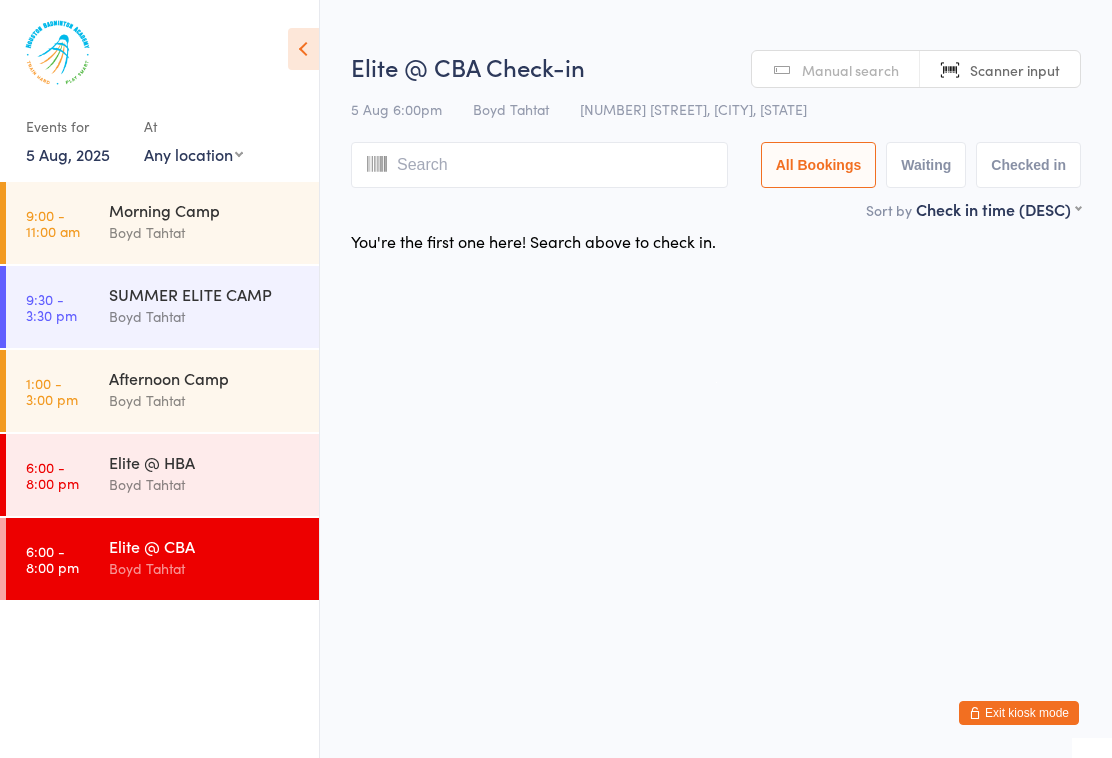 click on "Elite @ HBA" at bounding box center [205, 462] 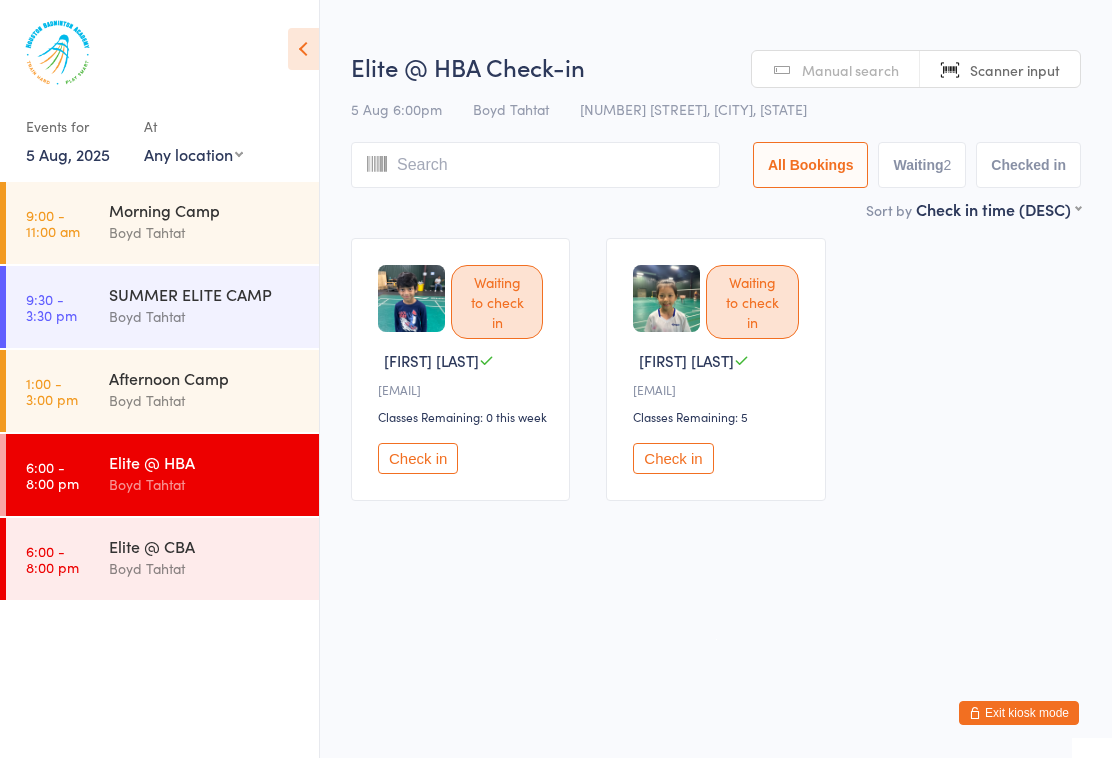 click on "1:00 - 3:00 pm" at bounding box center (52, 391) 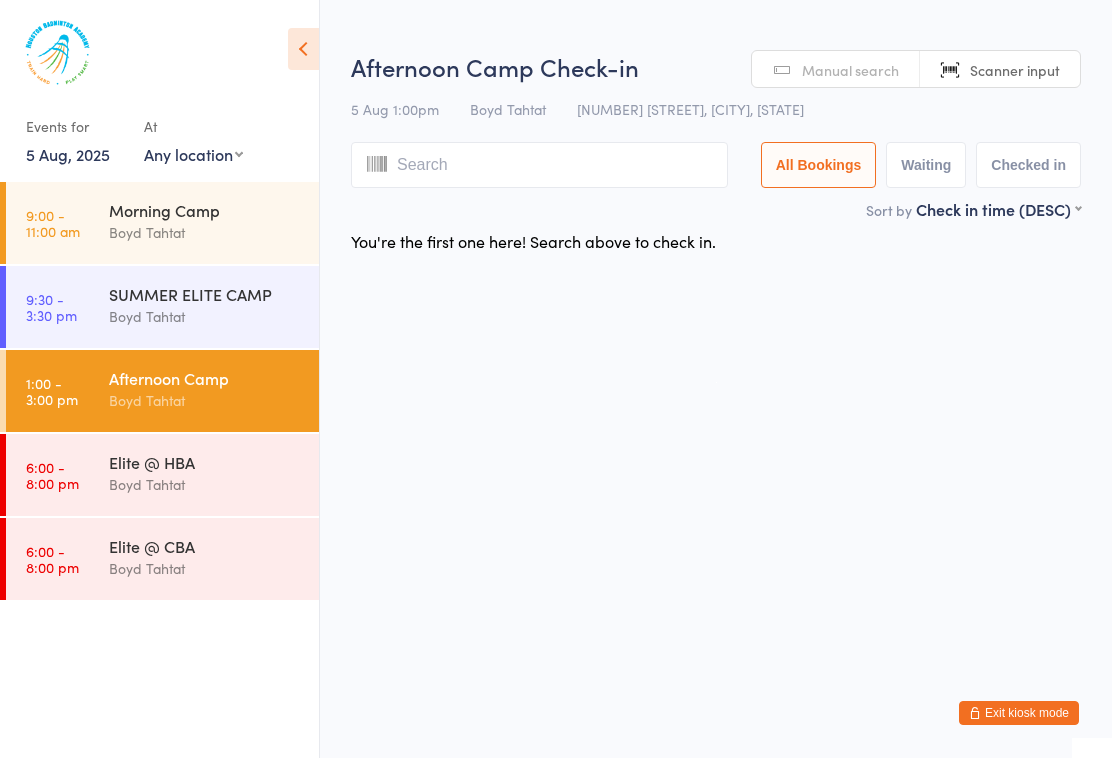 click on "[NAME] [NAME]" at bounding box center (205, 400) 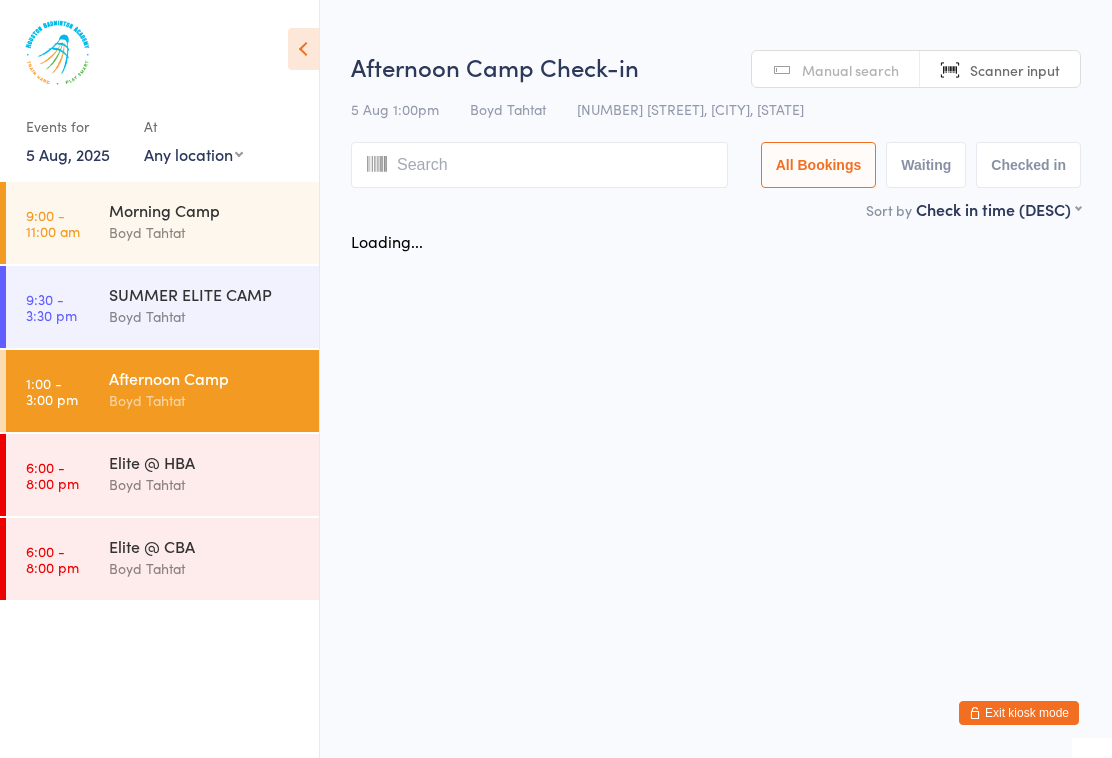 click on "Elite @ HBA" at bounding box center [205, 462] 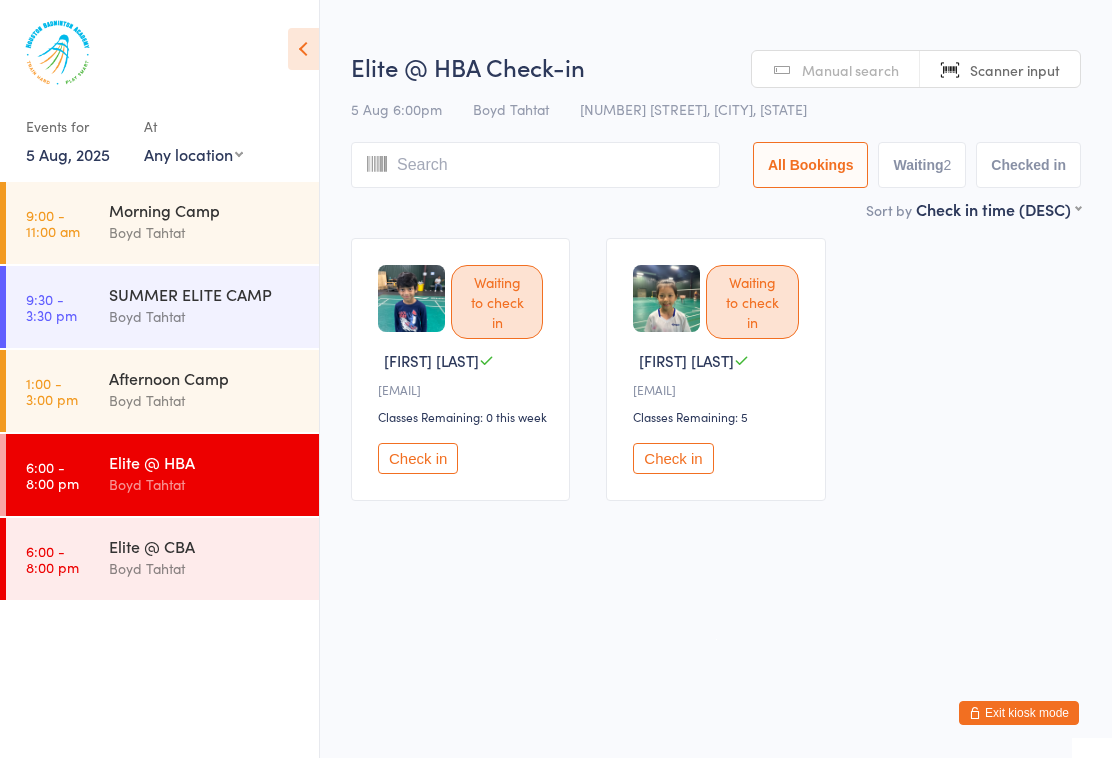 click on "9:00 - 11:00 am Morning Camp Boyd Tahtat" at bounding box center (162, 223) 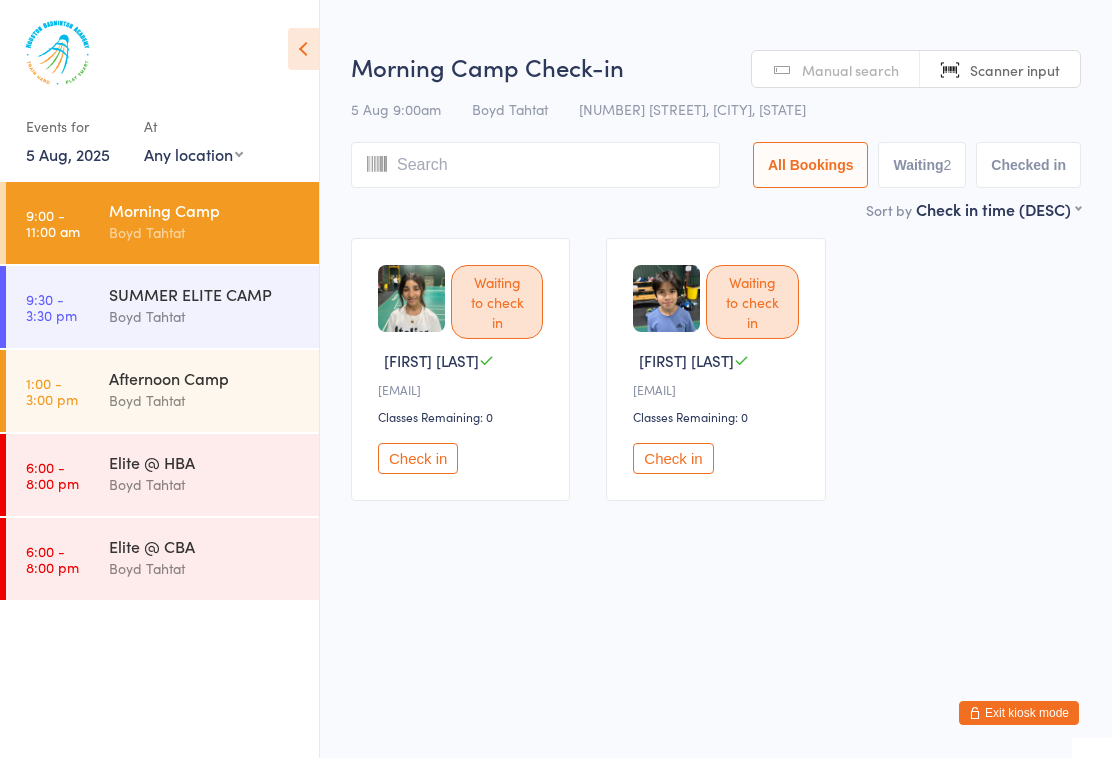 click on "[NAME] [NAME]" at bounding box center [205, 316] 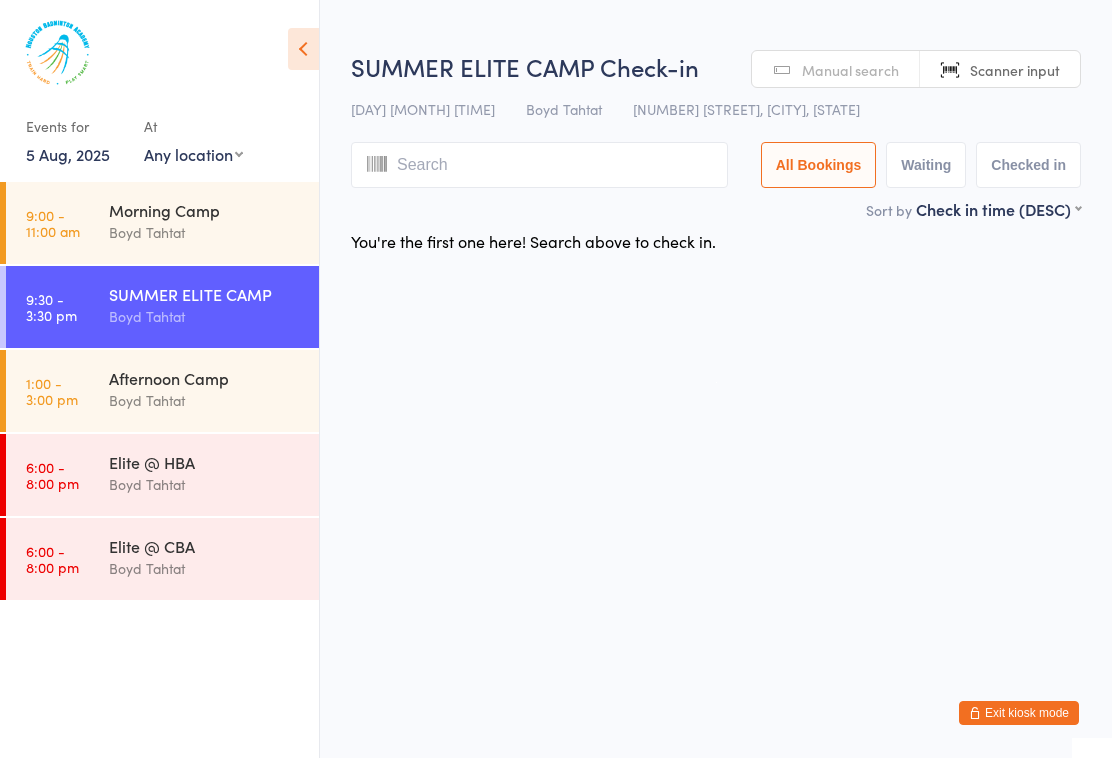 click on "[NAME] [NAME]" at bounding box center [205, 400] 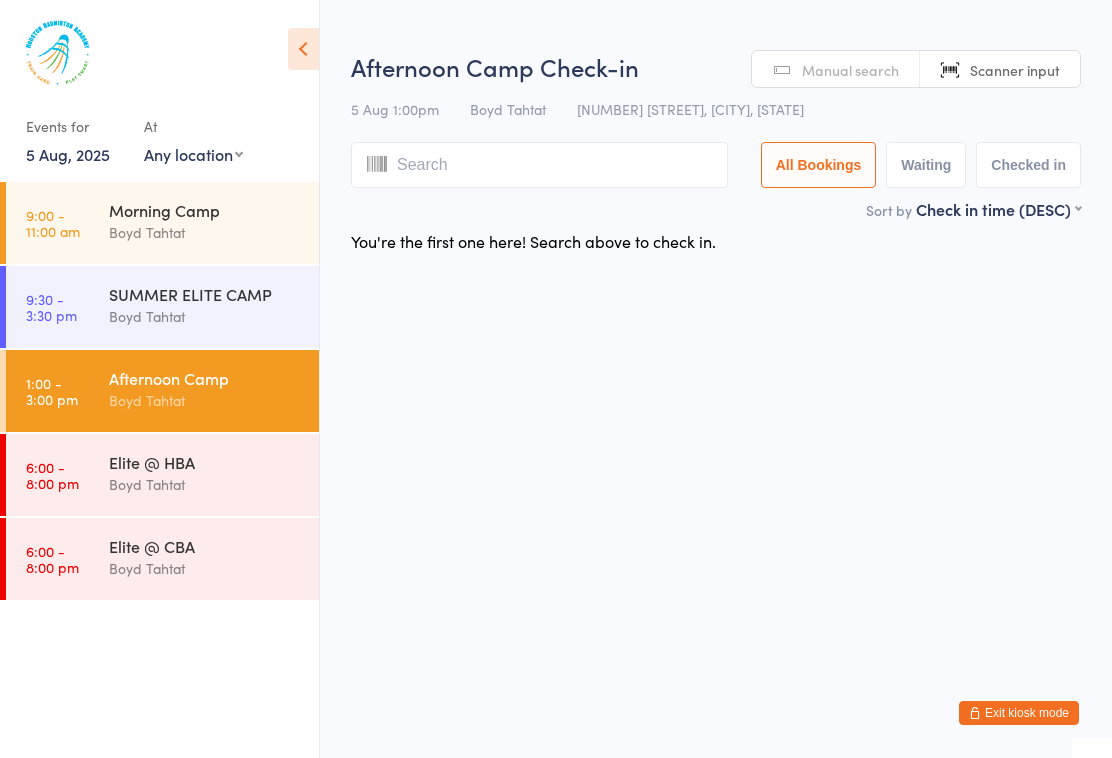 click on "Elite @ HBA Boyd Tahtat" at bounding box center [214, 473] 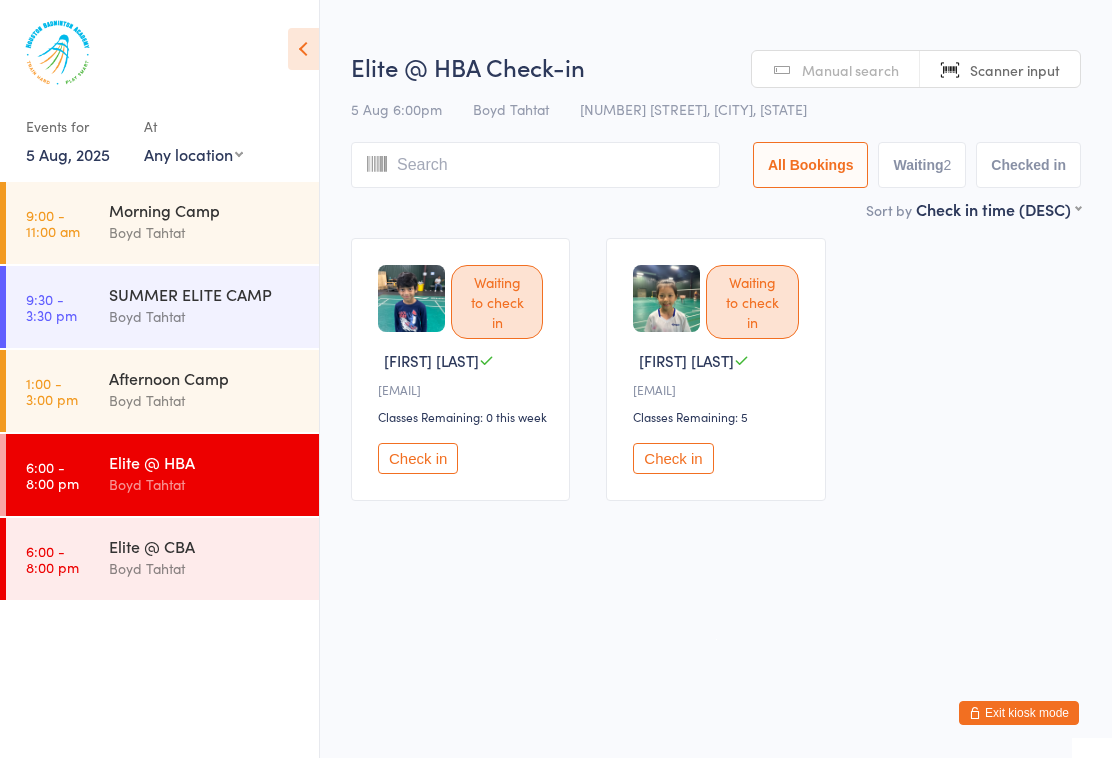 click on "[NAME] [NAME]" at bounding box center (205, 568) 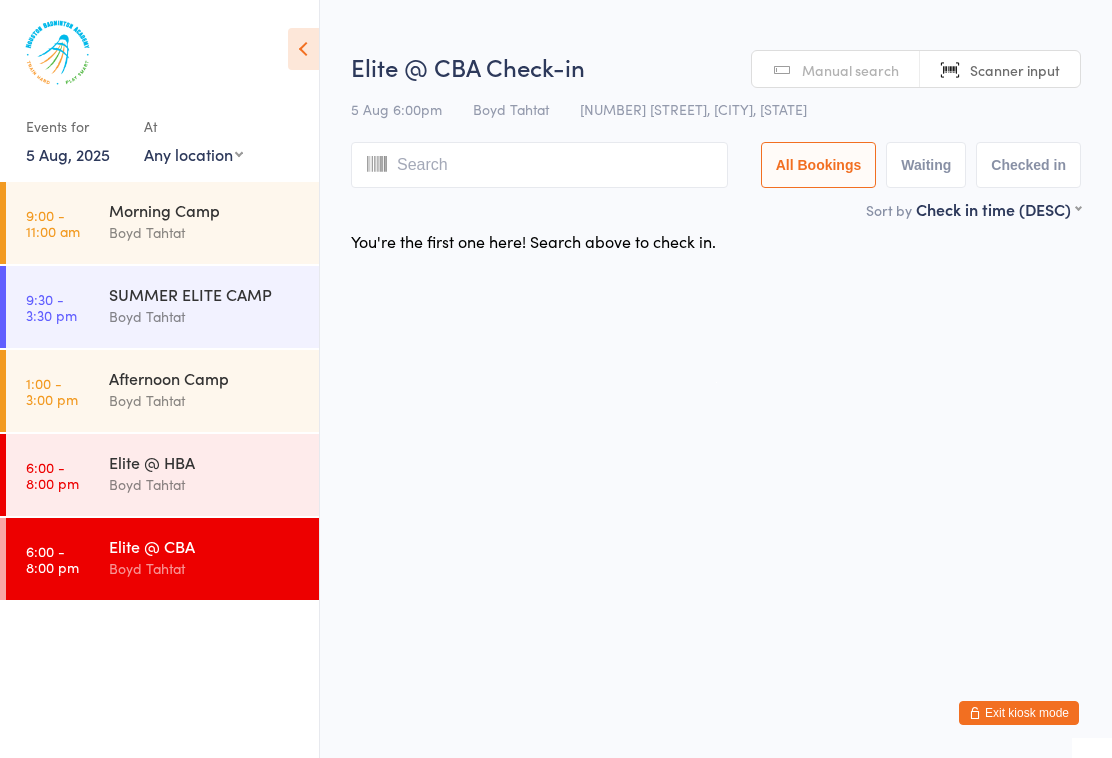 click on "Elite @ HBA Boyd Tahtat" at bounding box center (214, 473) 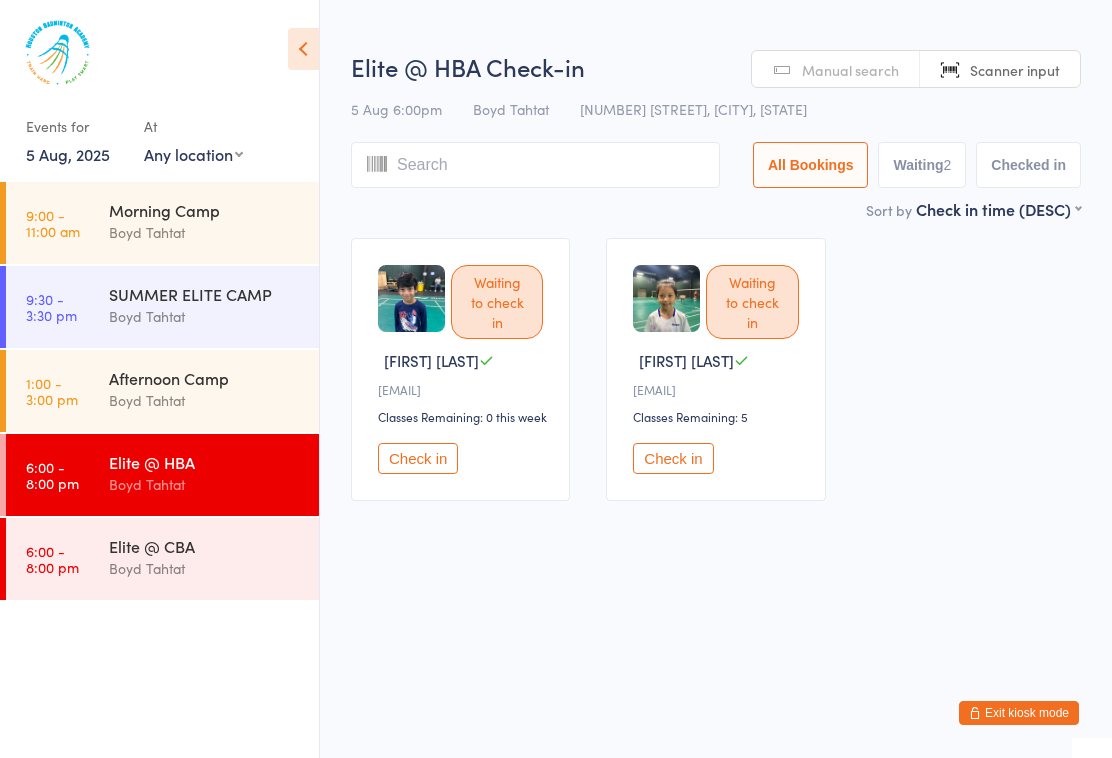 click at bounding box center [666, 298] 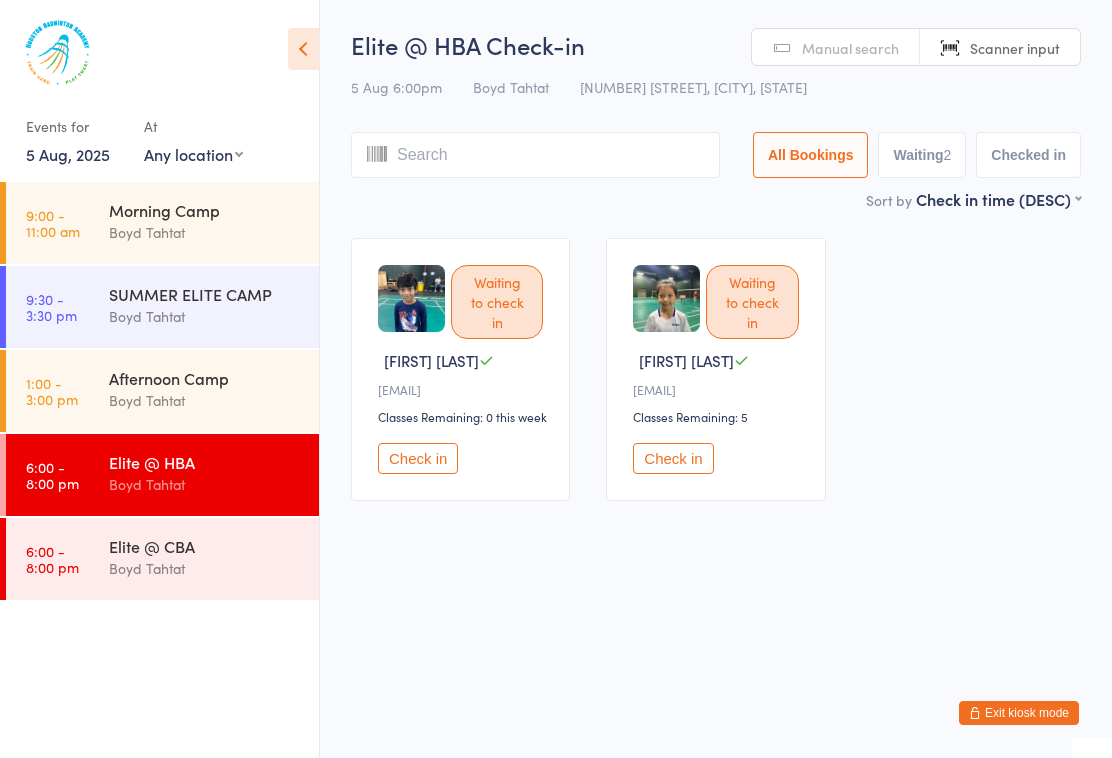 click on "[NAME] [NAME]" at bounding box center (205, 232) 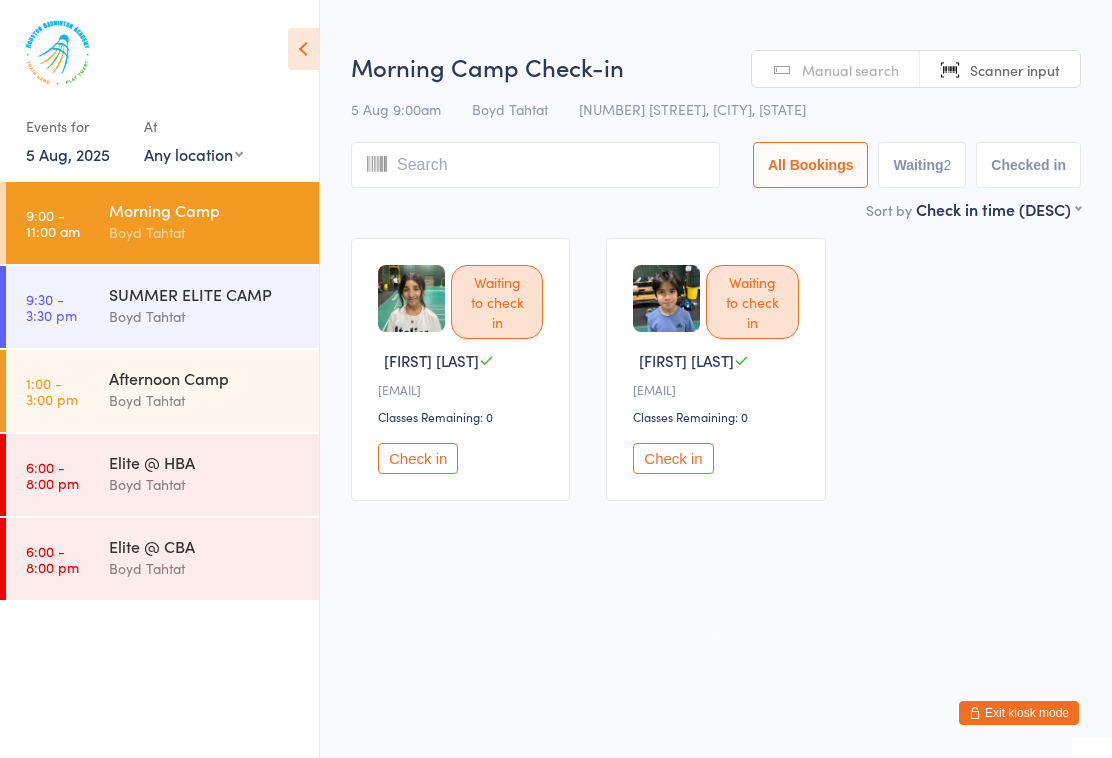 click on "5 Aug, 2025" at bounding box center (68, 154) 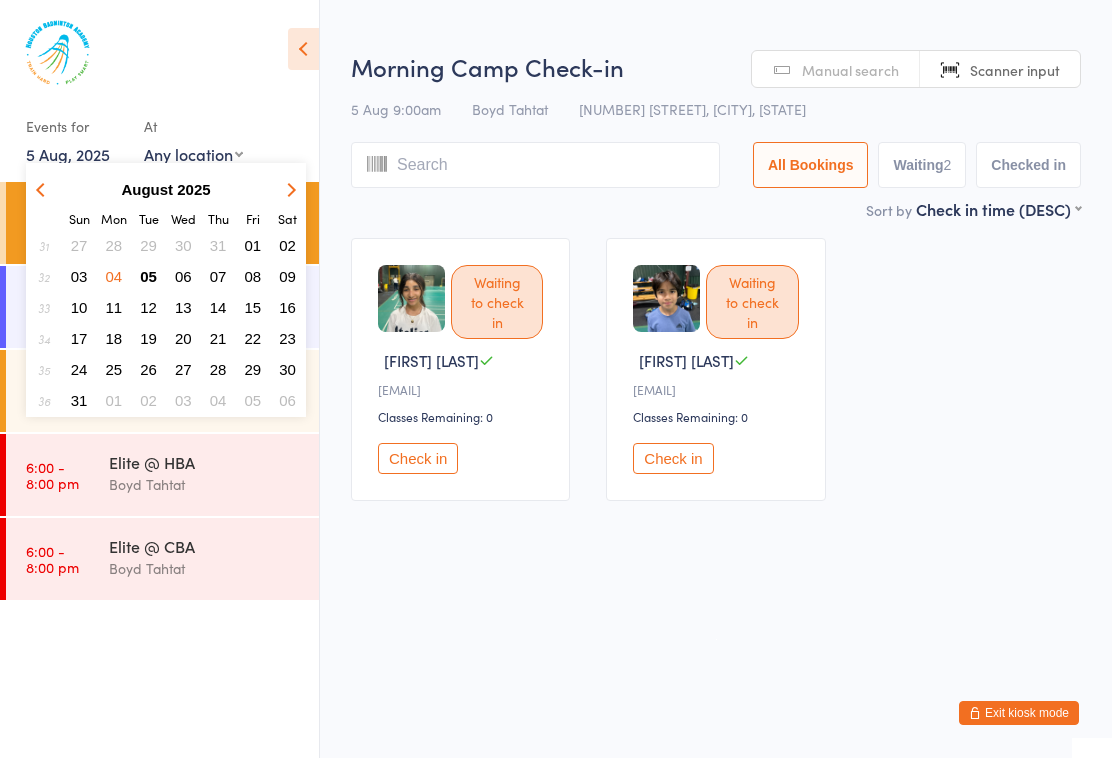 click on "05" at bounding box center [148, 276] 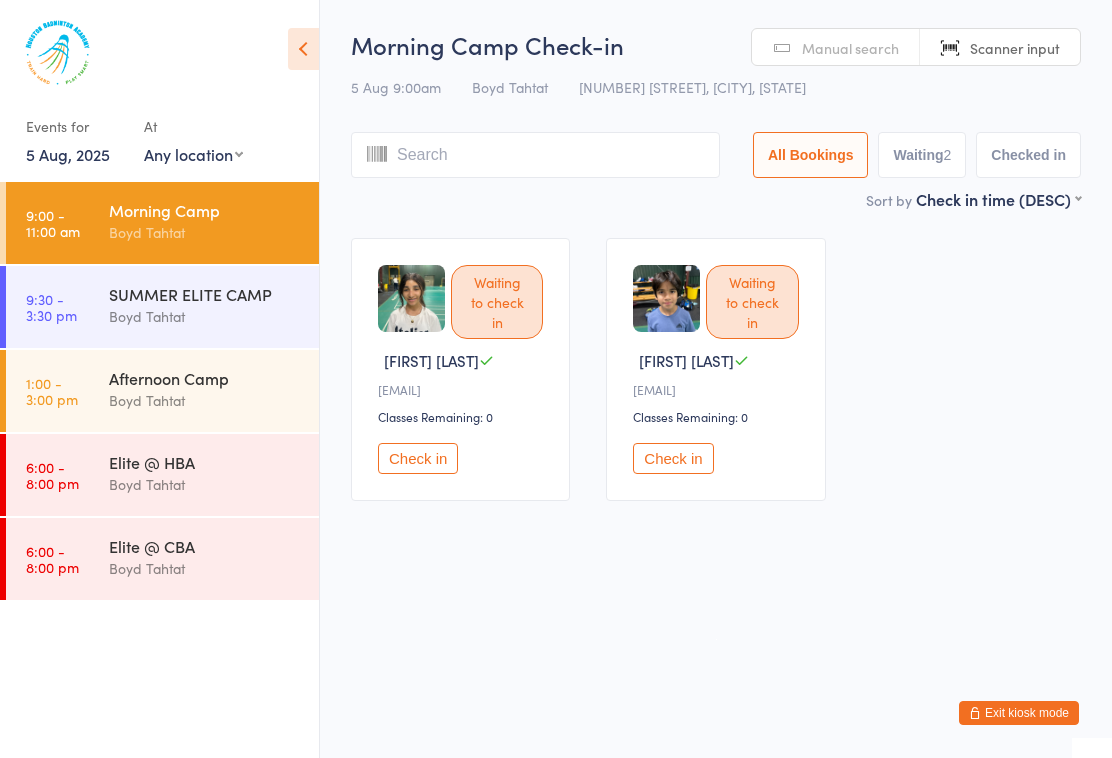 click on "Check in" at bounding box center (418, 458) 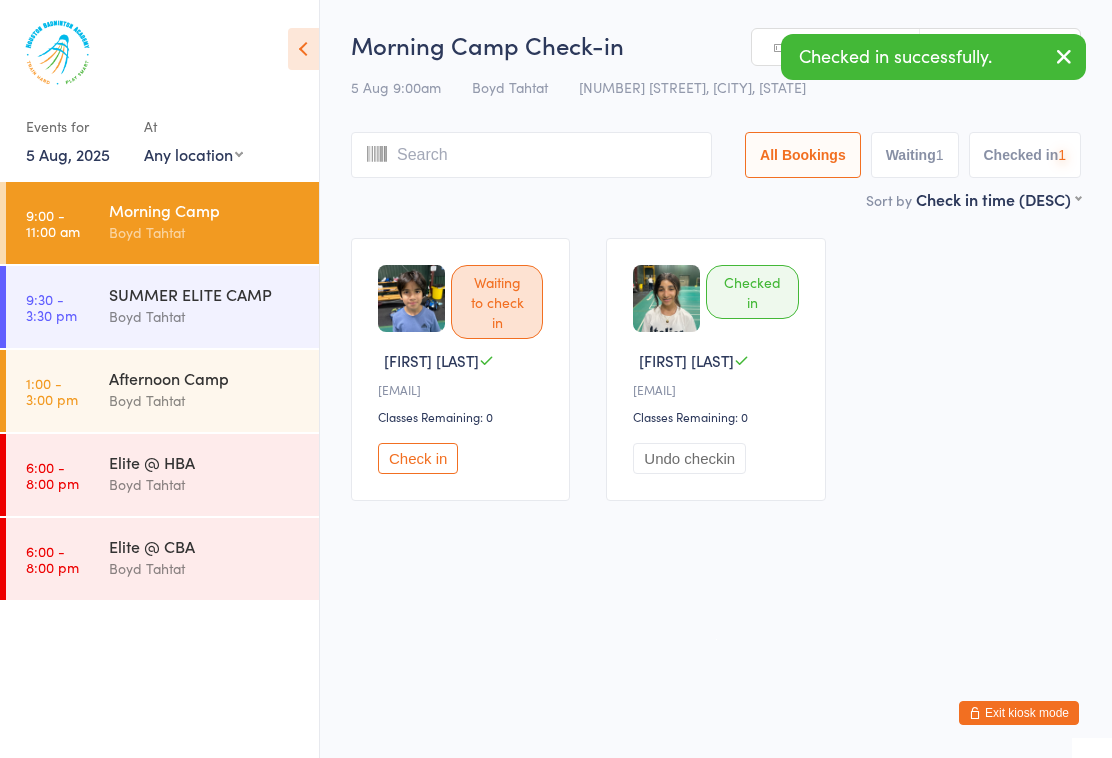 click on "Check in" at bounding box center (418, 458) 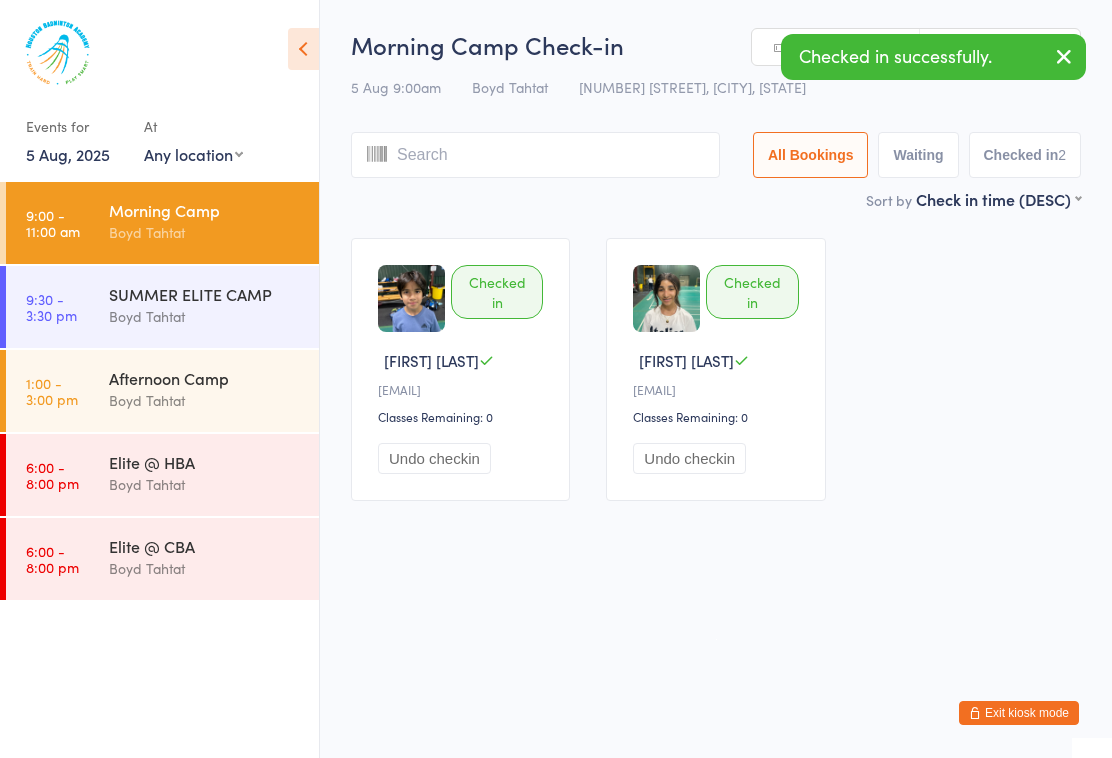 click on "SUMMER ELITE CAMP" at bounding box center [205, 294] 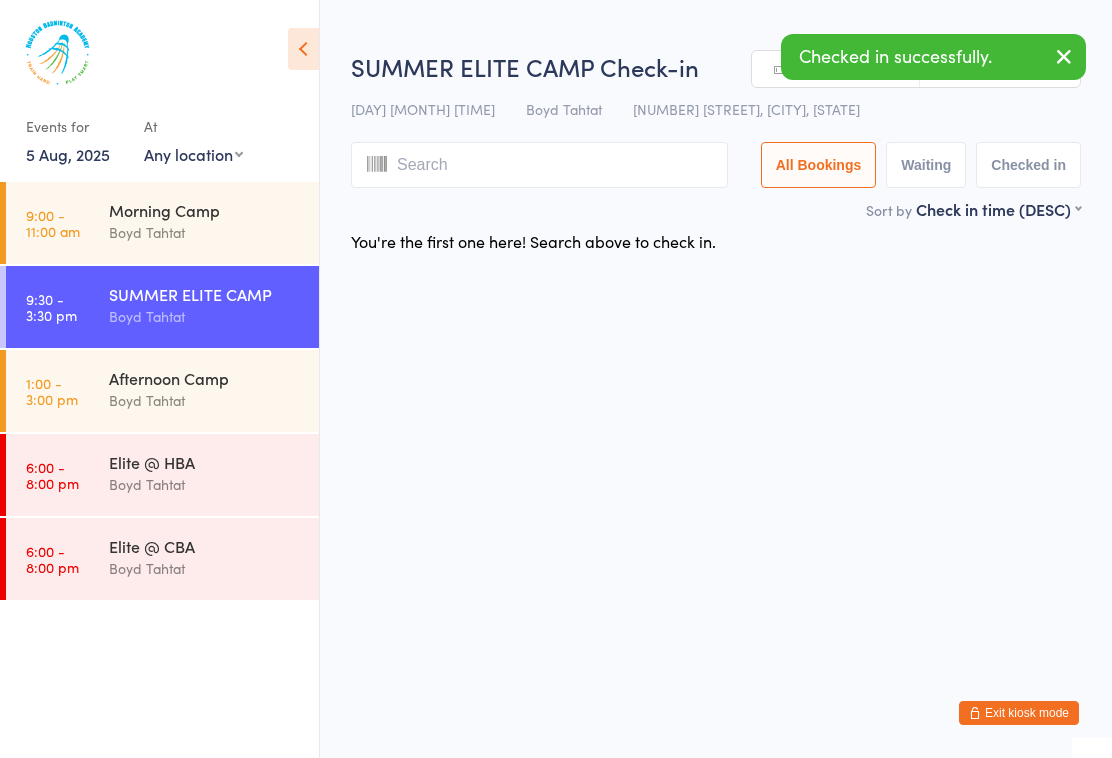 click on "[NAME] [NAME]" at bounding box center [205, 232] 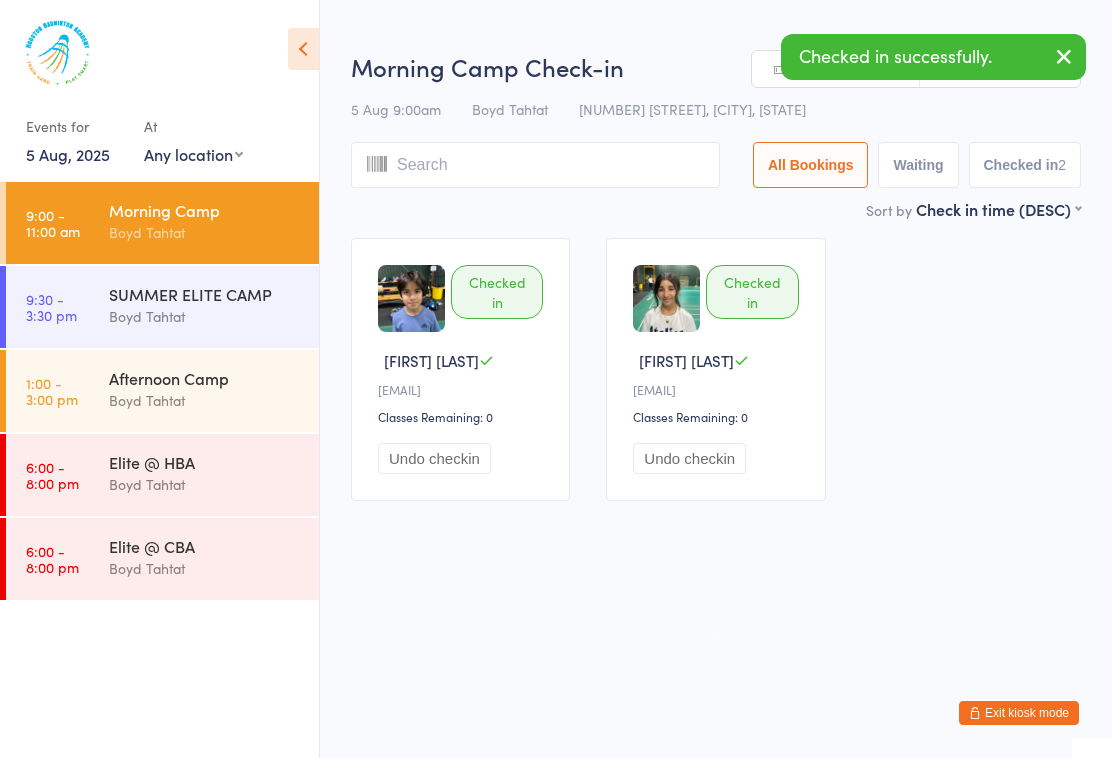 click on "Afternoon Camp Boyd Tahtat" at bounding box center (214, 389) 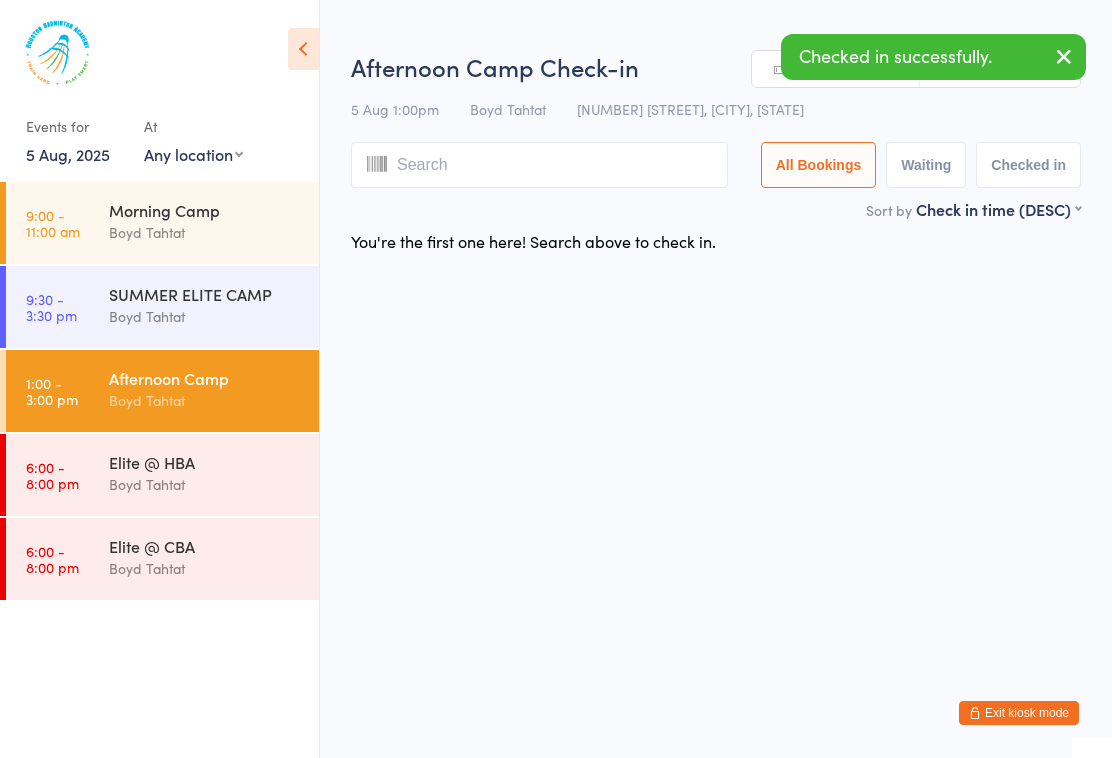 click on "[NAME] [NAME]" at bounding box center [205, 316] 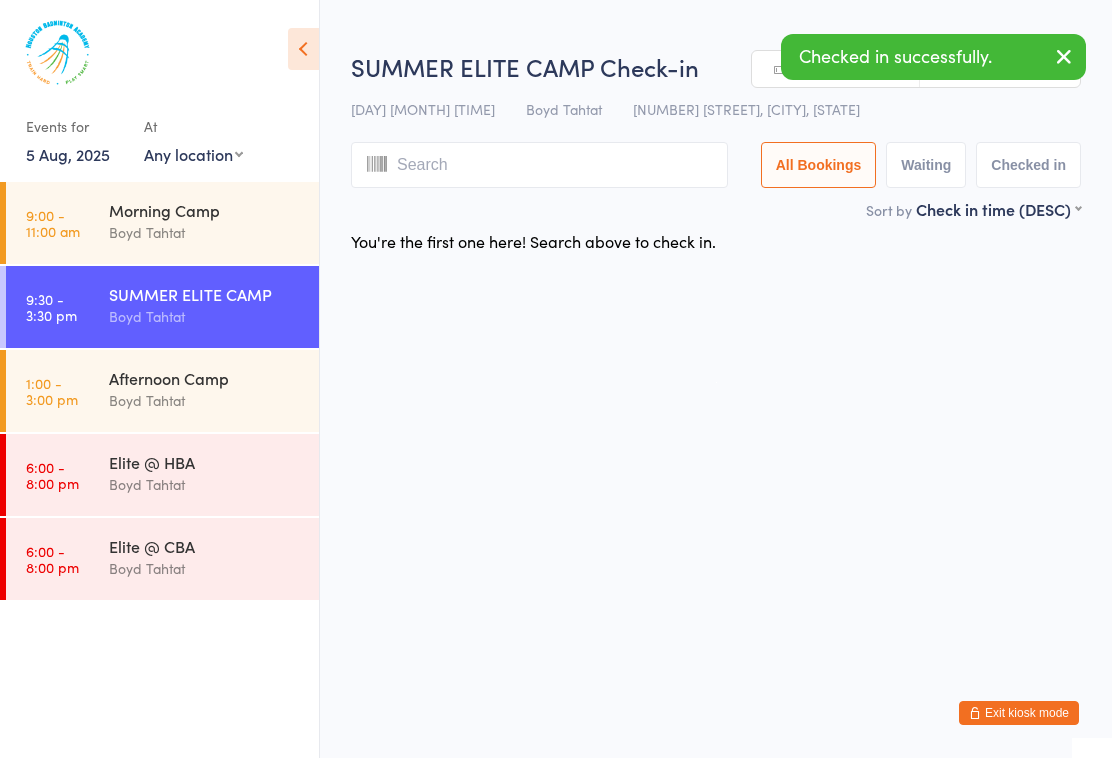 click on "[NAME] [NAME]" at bounding box center (205, 484) 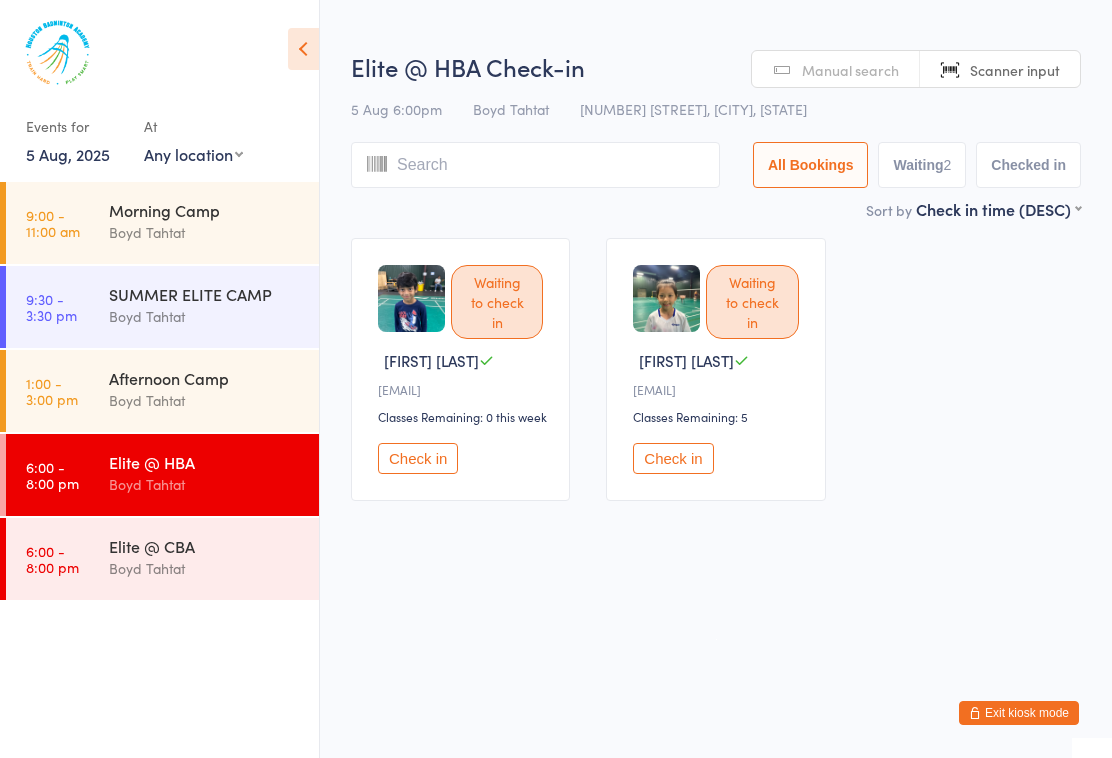 click on "Elite @ HBA Boyd Tahtat" at bounding box center [214, 473] 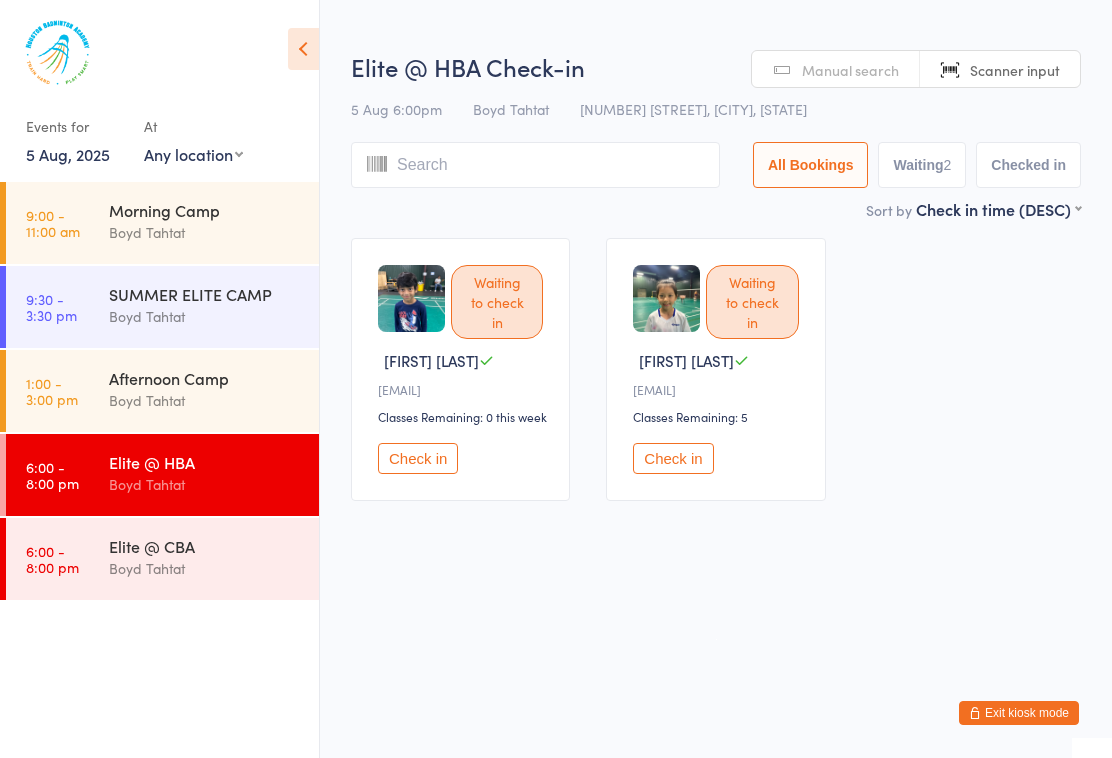 click on "[NAME] [NAME]" at bounding box center [205, 400] 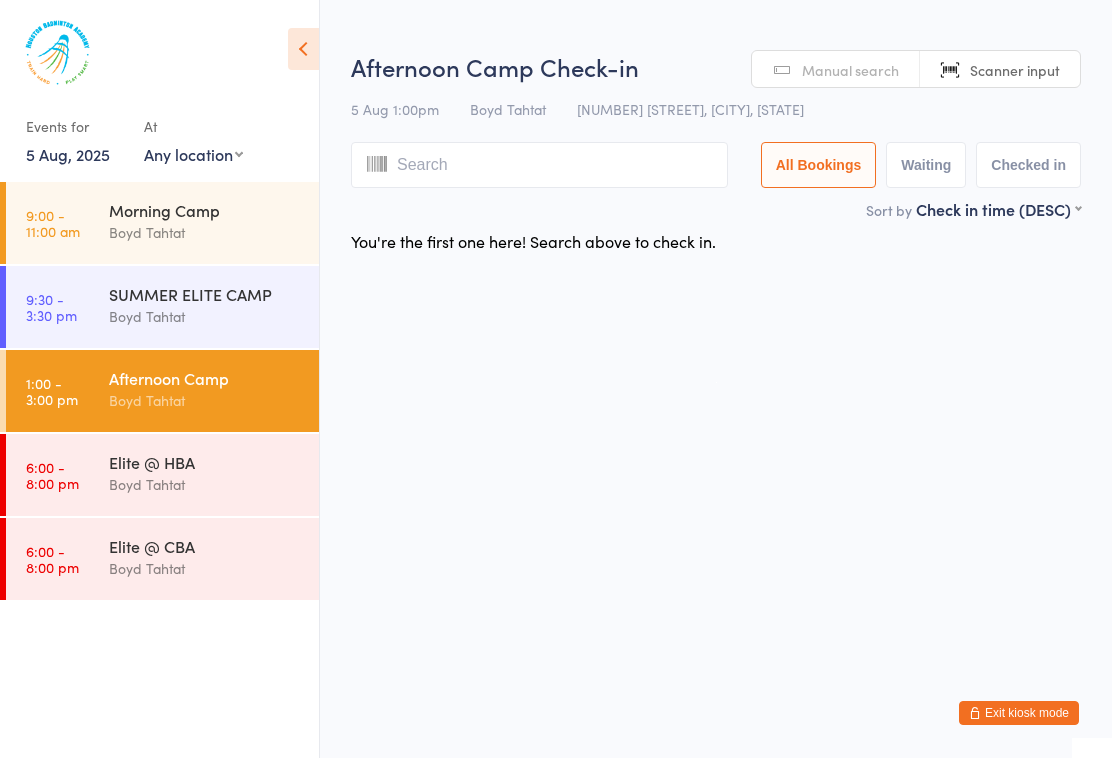 click on "Elite @ CBA Boyd Tahtat" at bounding box center (214, 557) 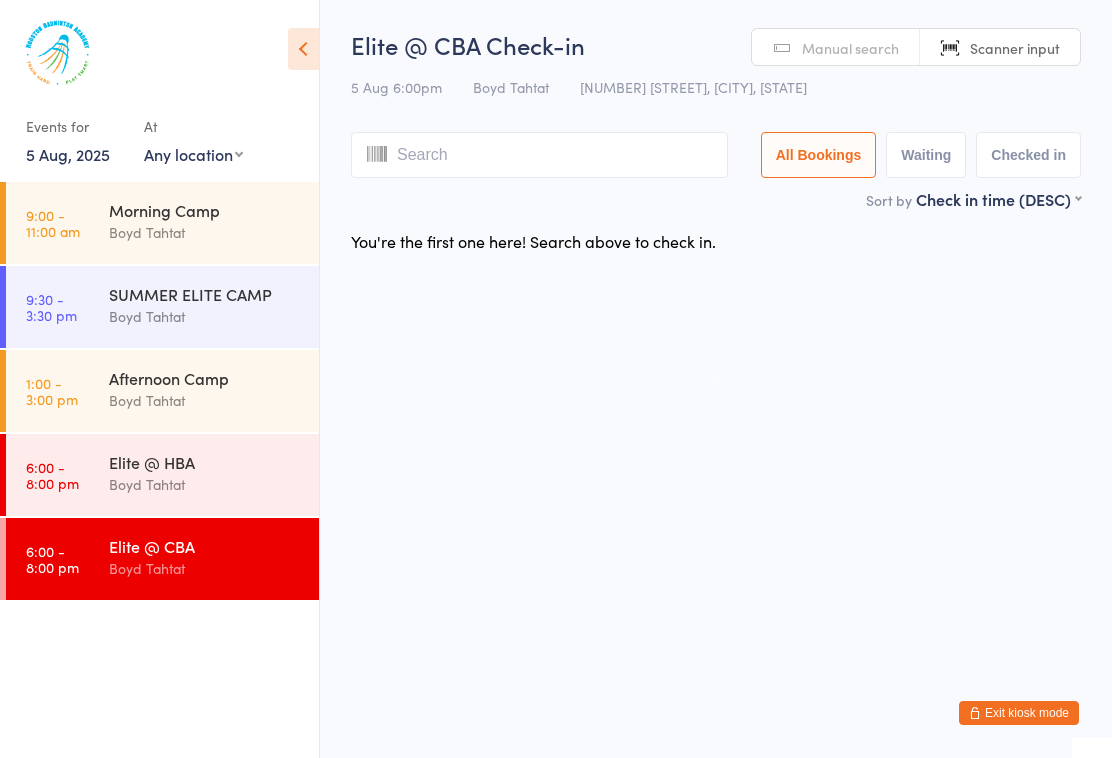 click on "[NAME] [NAME]" at bounding box center (205, 232) 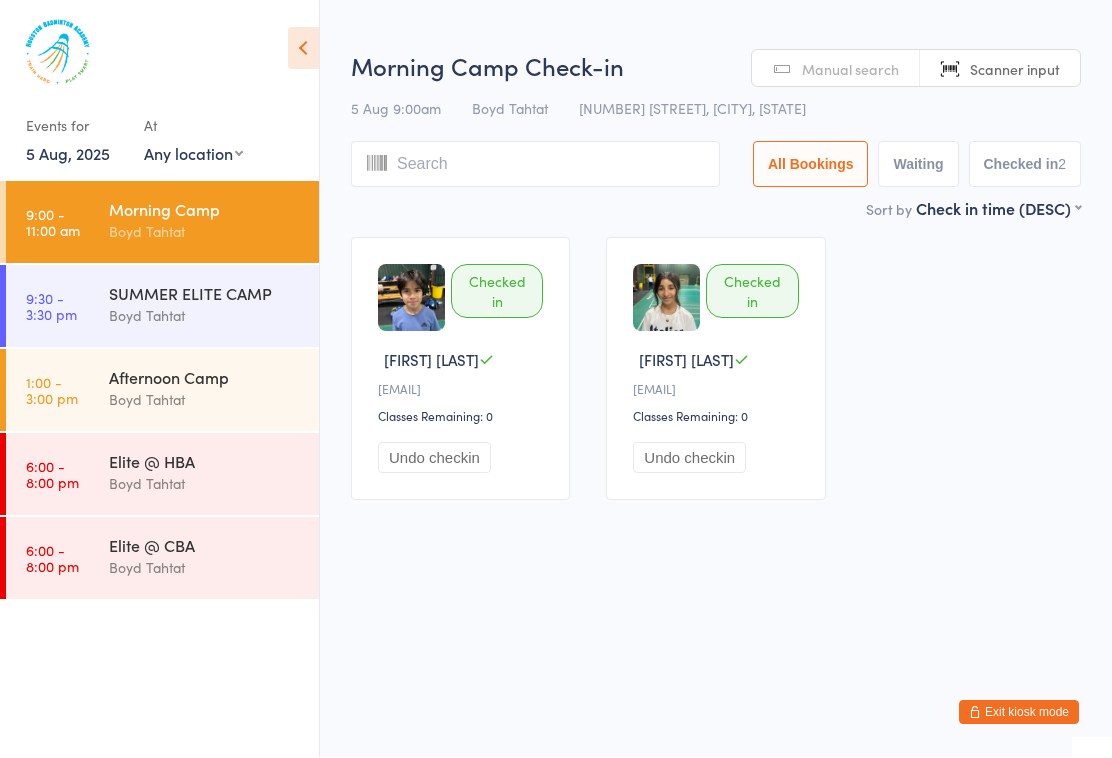 click on "Manual search" at bounding box center (850, 70) 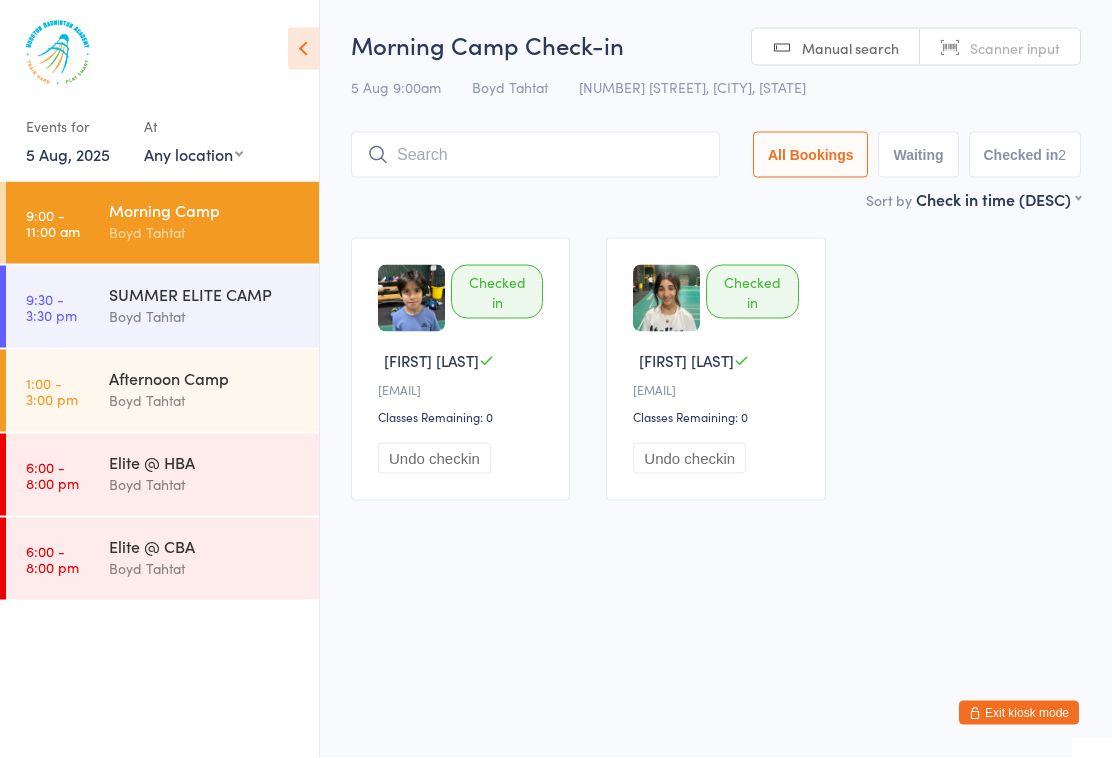 click on "Checked in Zarek S  p••••••n@yahoo.com Classes Remaining: 0    Undo checkin Checked in Alyssa S  p••••••n@yahoo.com Classes Remaining: 0    Undo checkin" at bounding box center [716, 369] 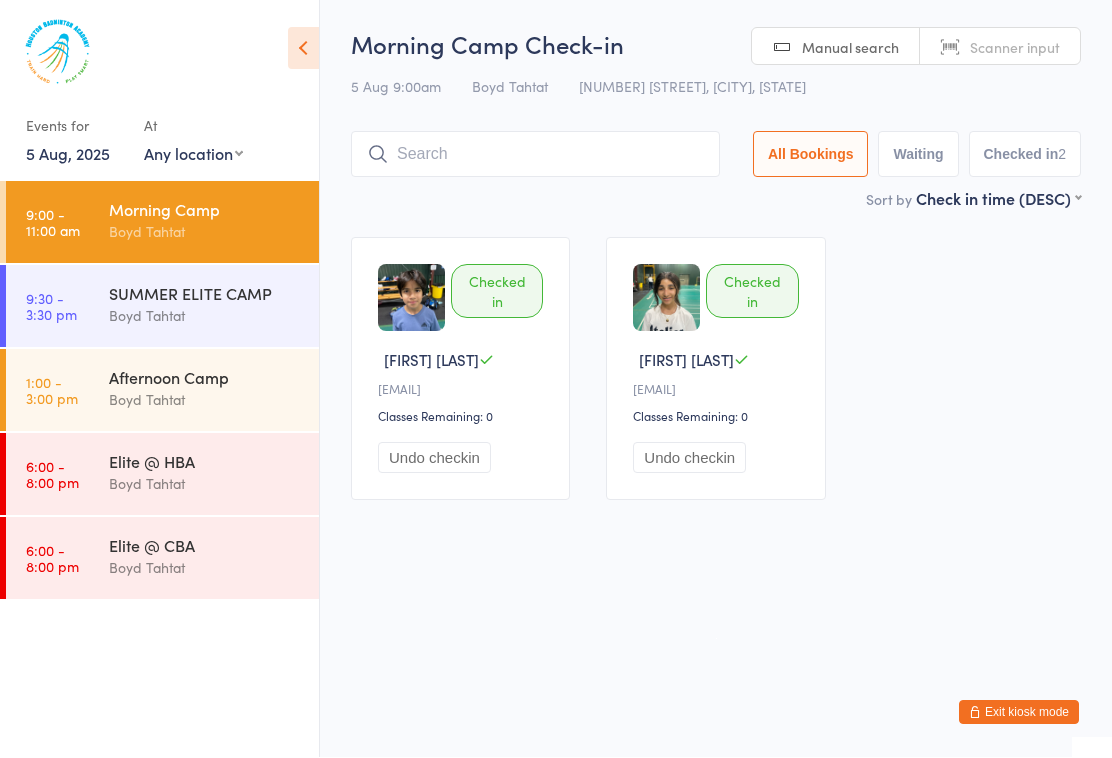 click on "Exit kiosk mode" at bounding box center (1019, 713) 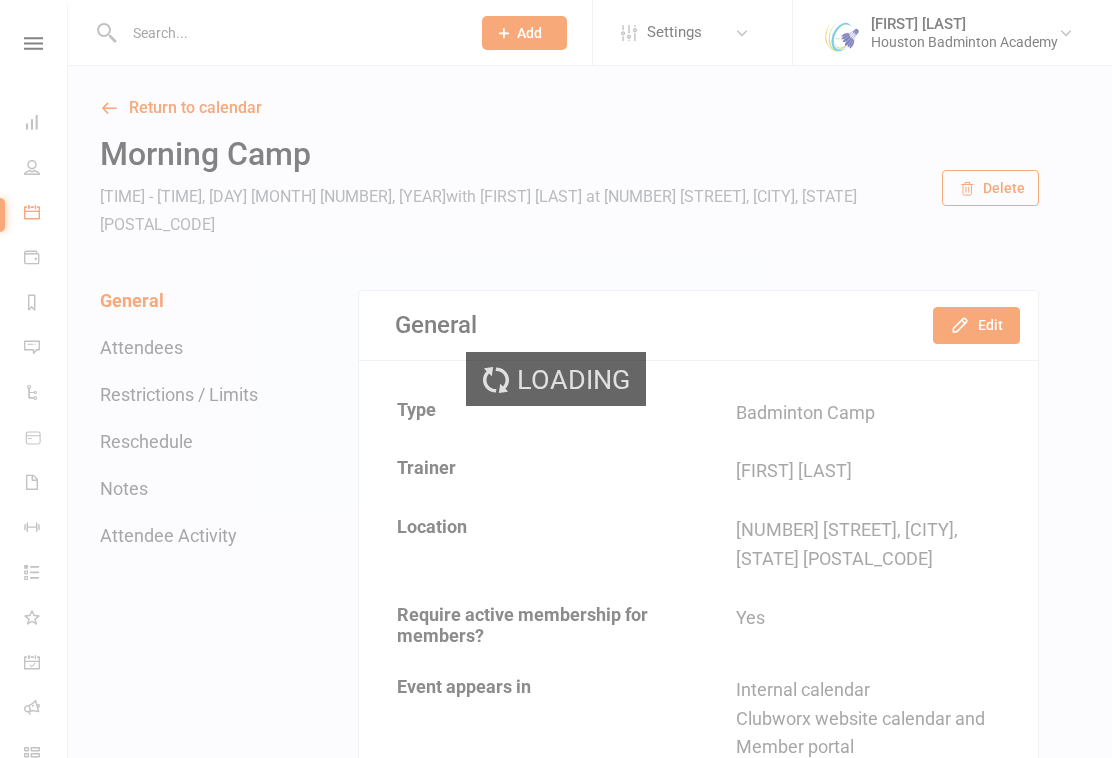 scroll, scrollTop: 0, scrollLeft: 0, axis: both 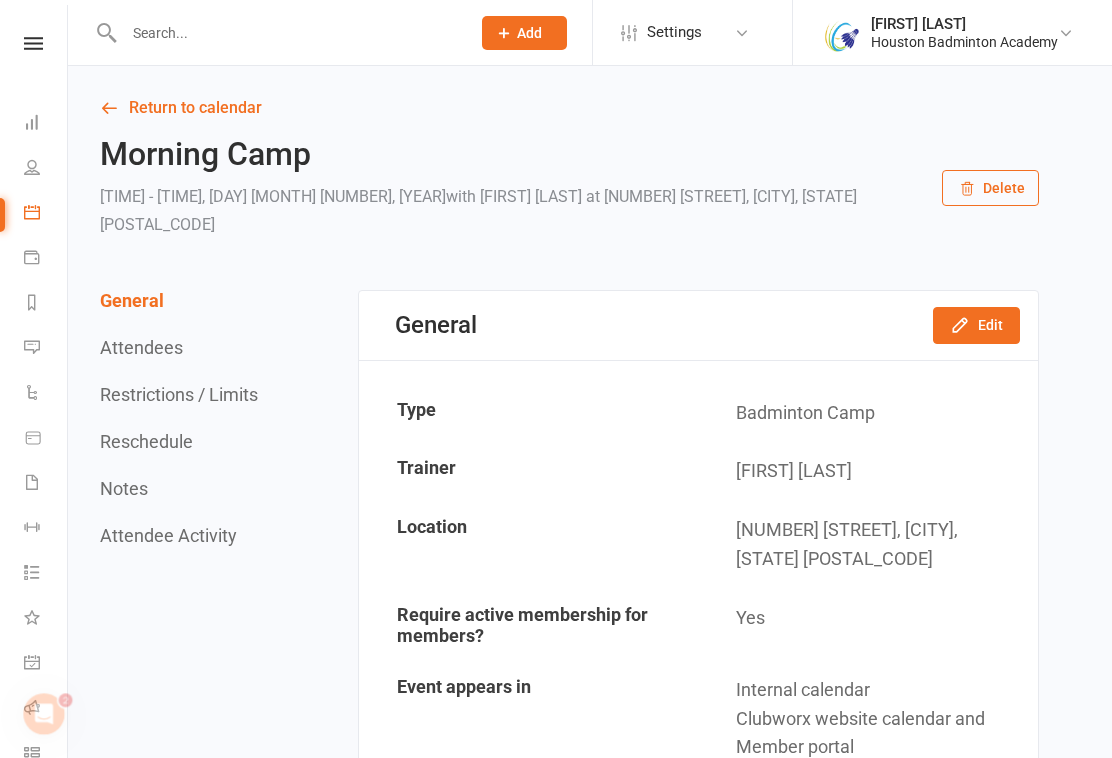 click on "Calendar" at bounding box center [46, 214] 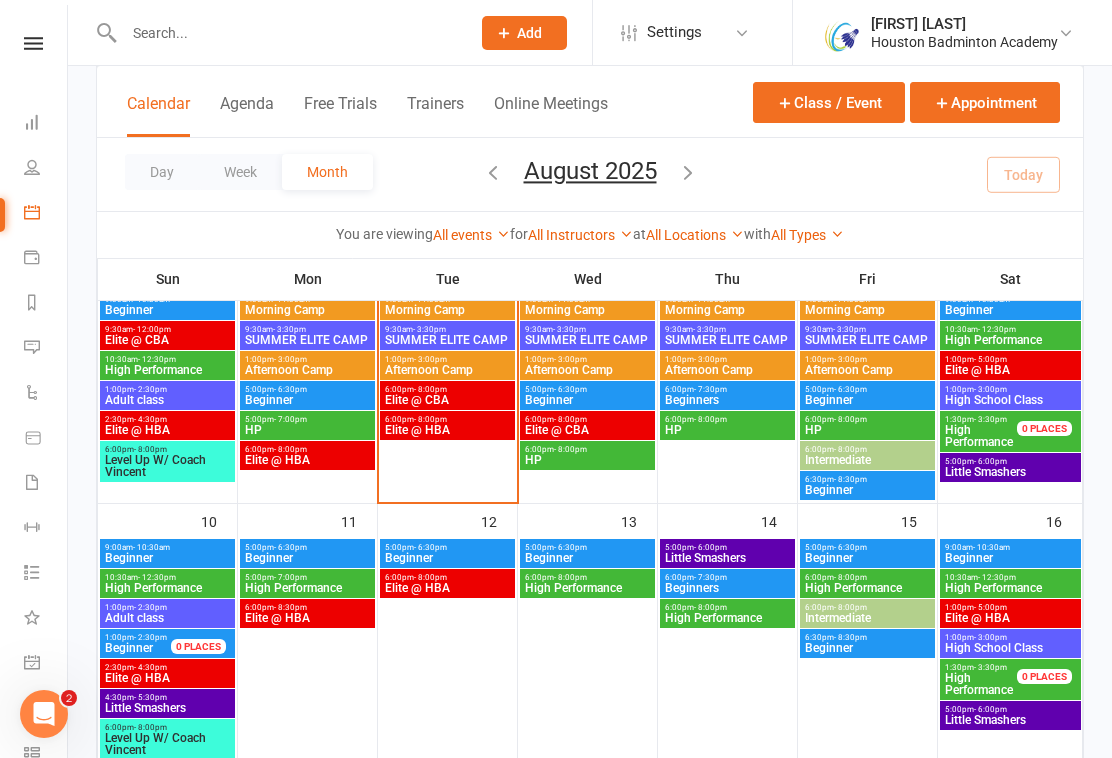 scroll, scrollTop: 422, scrollLeft: 0, axis: vertical 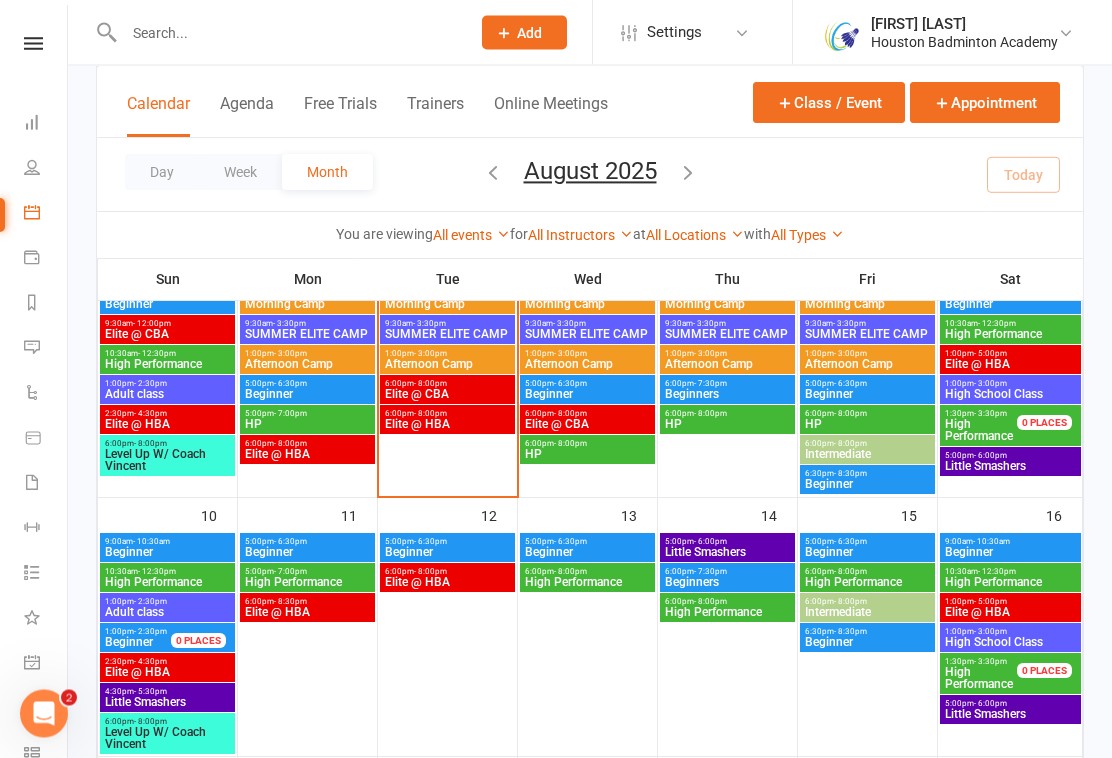click on "6:00pm  - 8:00pm" at bounding box center [587, 444] 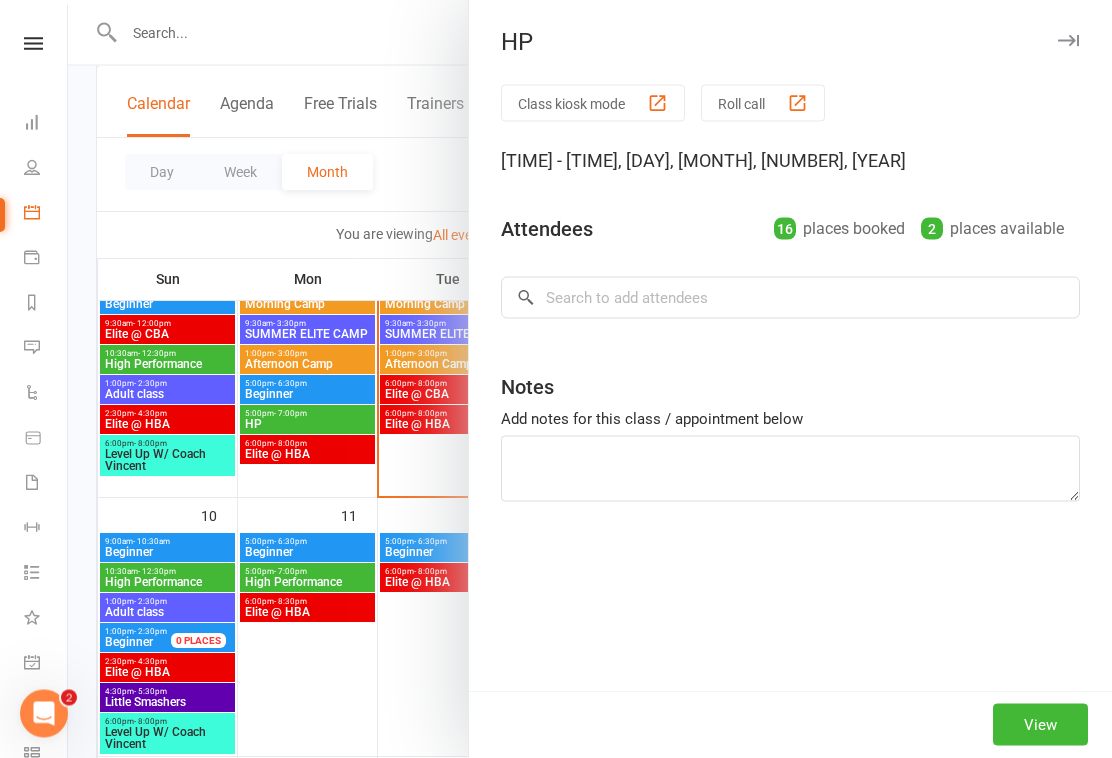 scroll, scrollTop: 423, scrollLeft: 0, axis: vertical 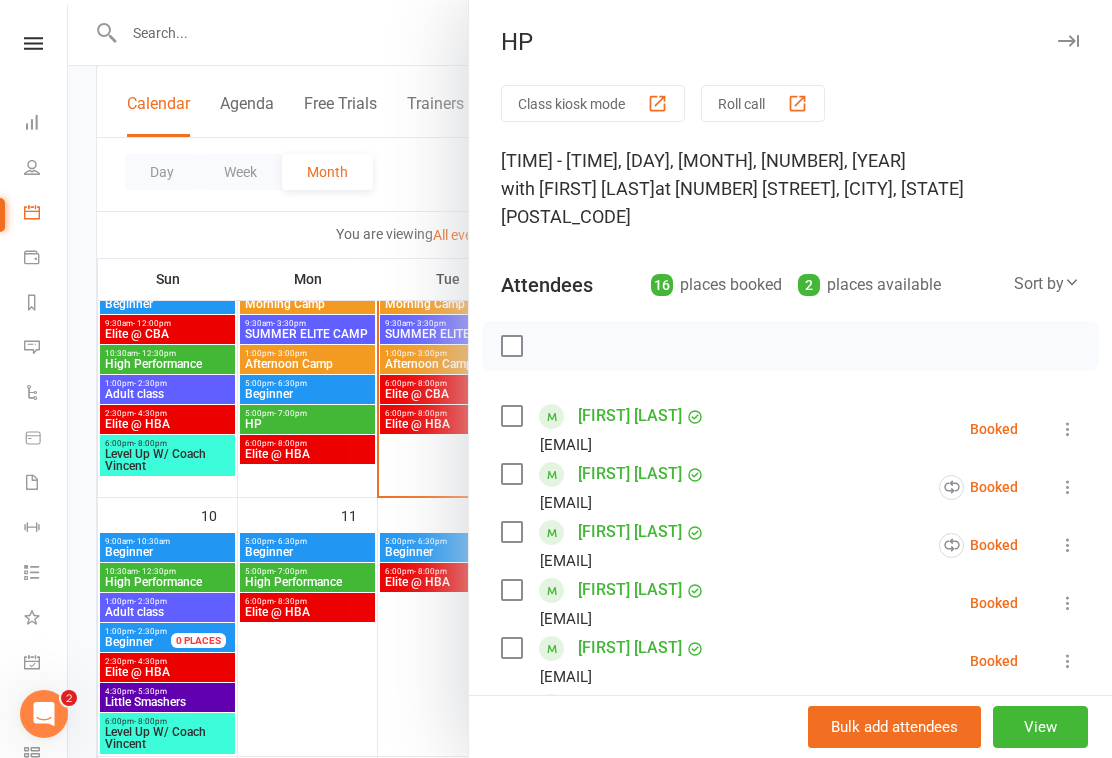 click at bounding box center (590, 379) 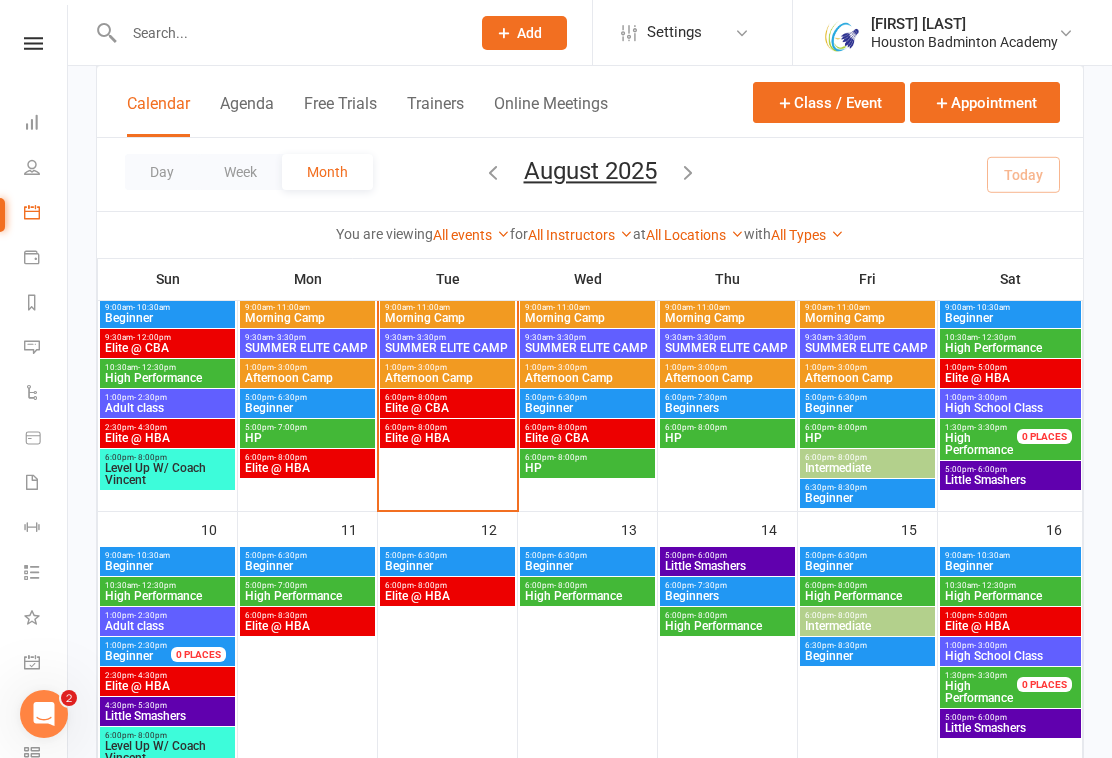 scroll, scrollTop: 408, scrollLeft: 0, axis: vertical 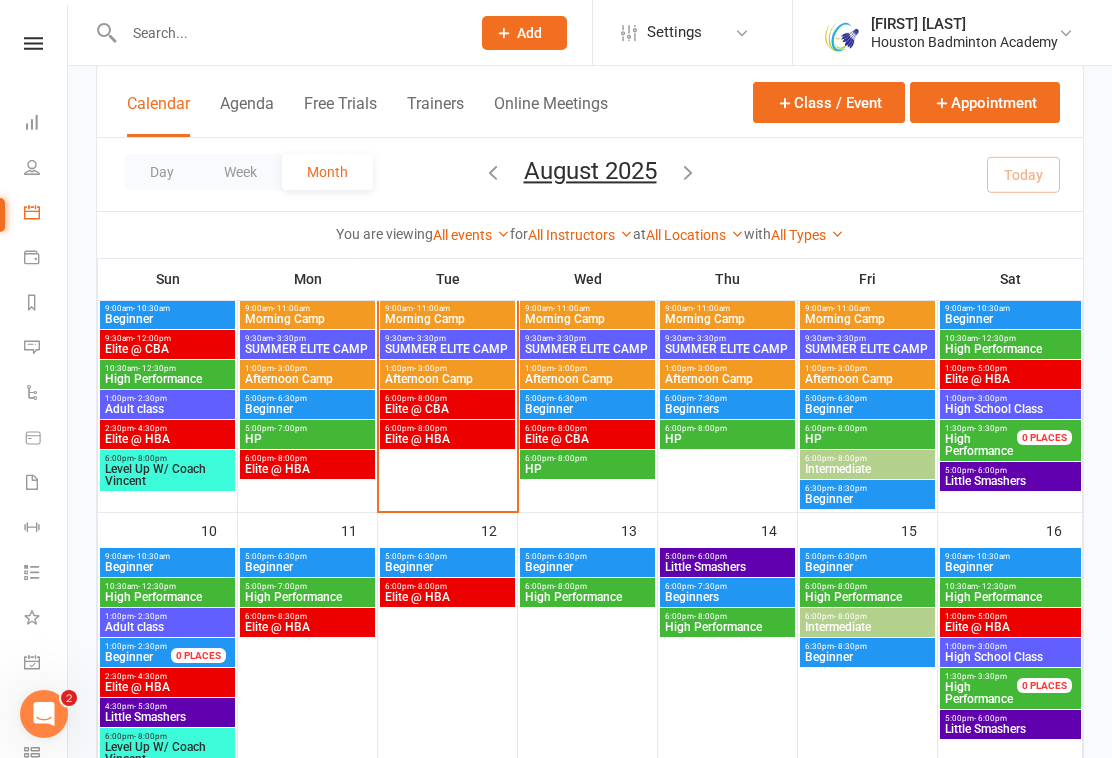 click on "Beginner" at bounding box center [587, 409] 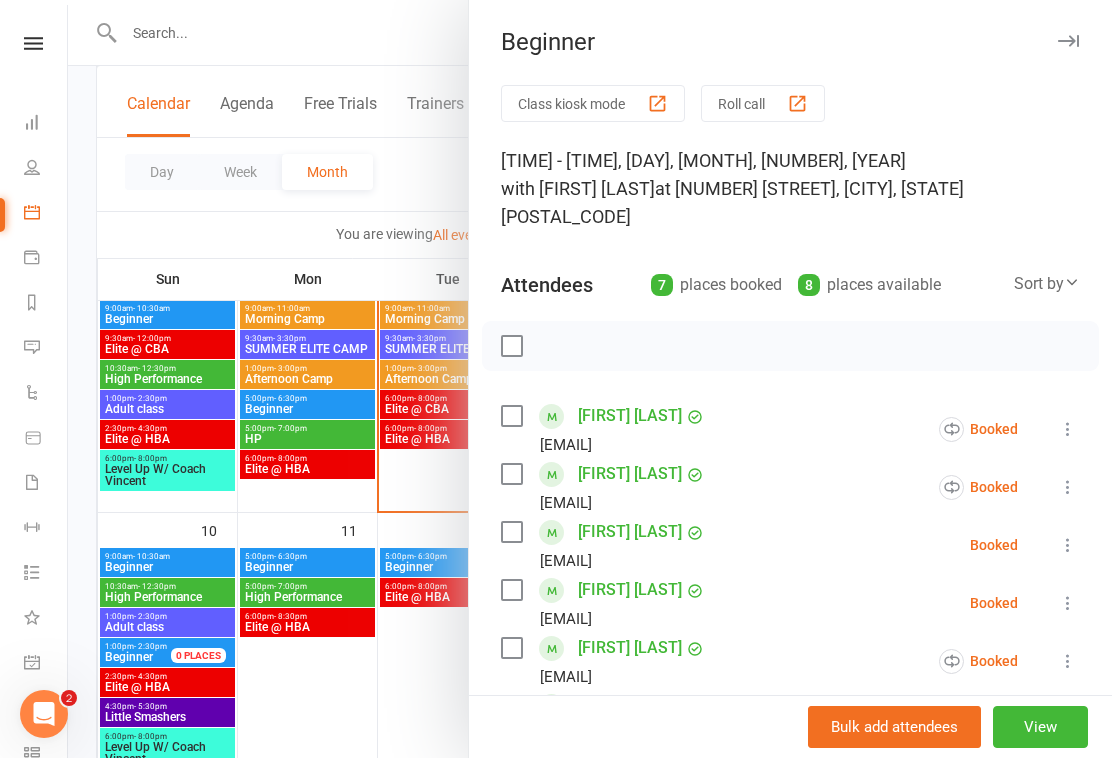 click at bounding box center (590, 379) 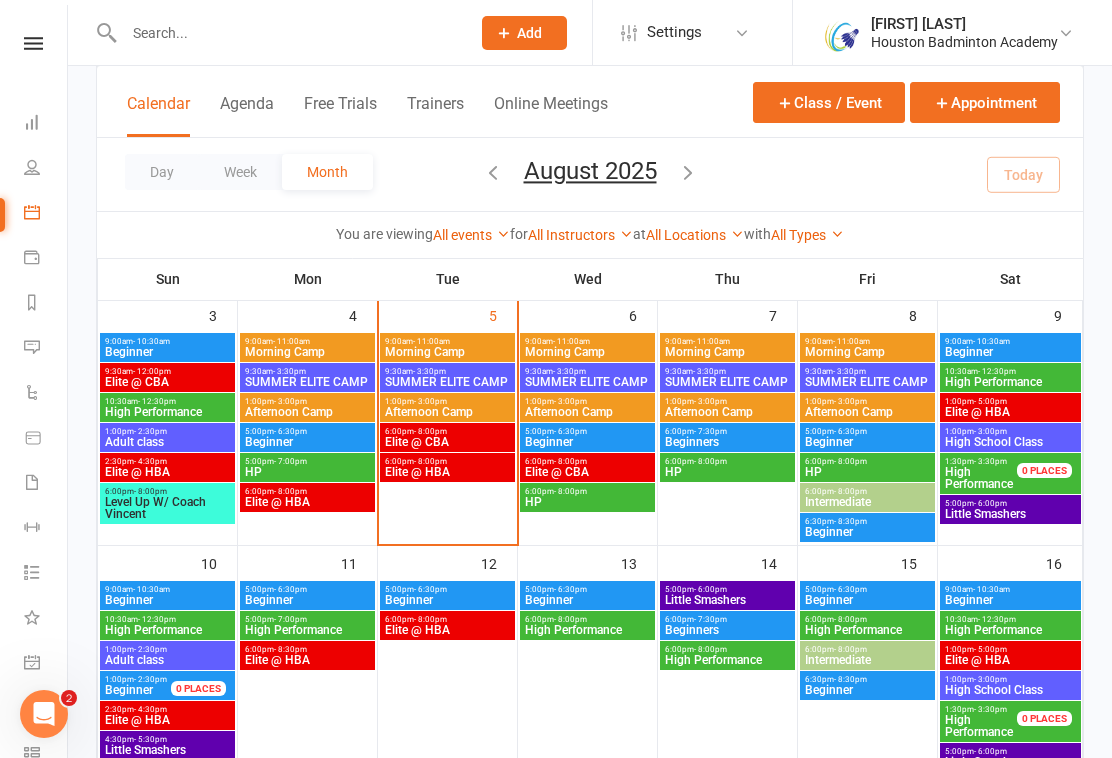 scroll, scrollTop: 374, scrollLeft: 0, axis: vertical 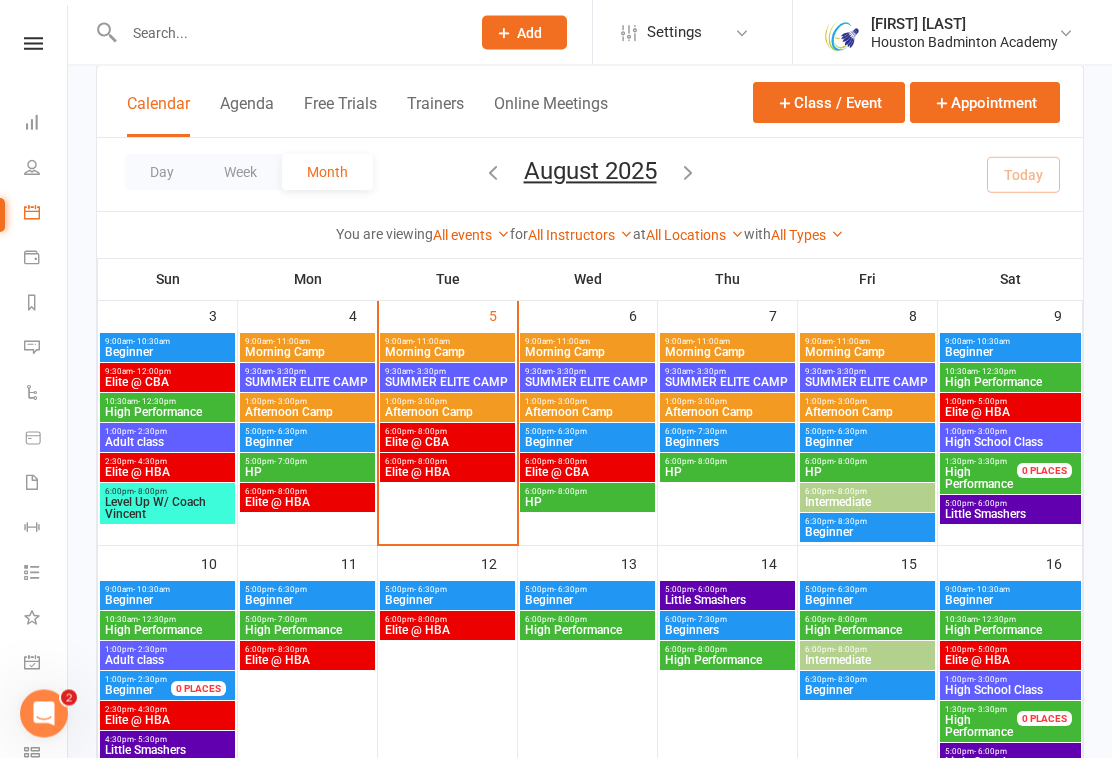 click on "Afternoon Camp" at bounding box center [587, 413] 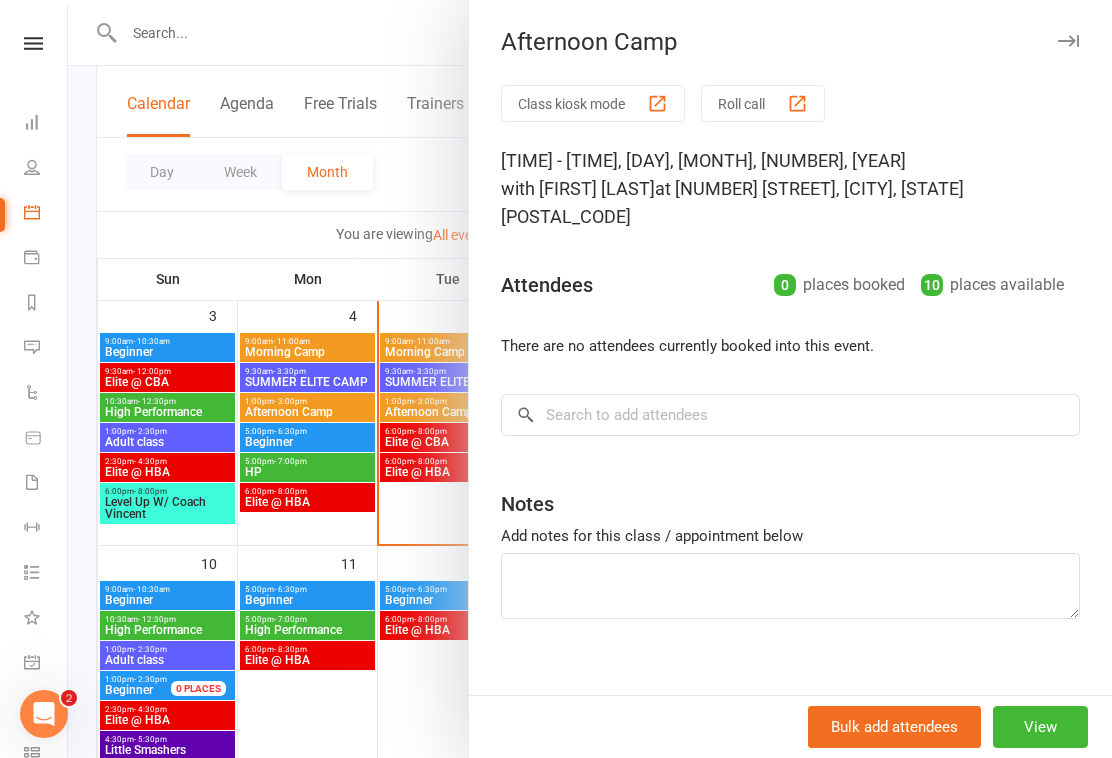 click at bounding box center (590, 379) 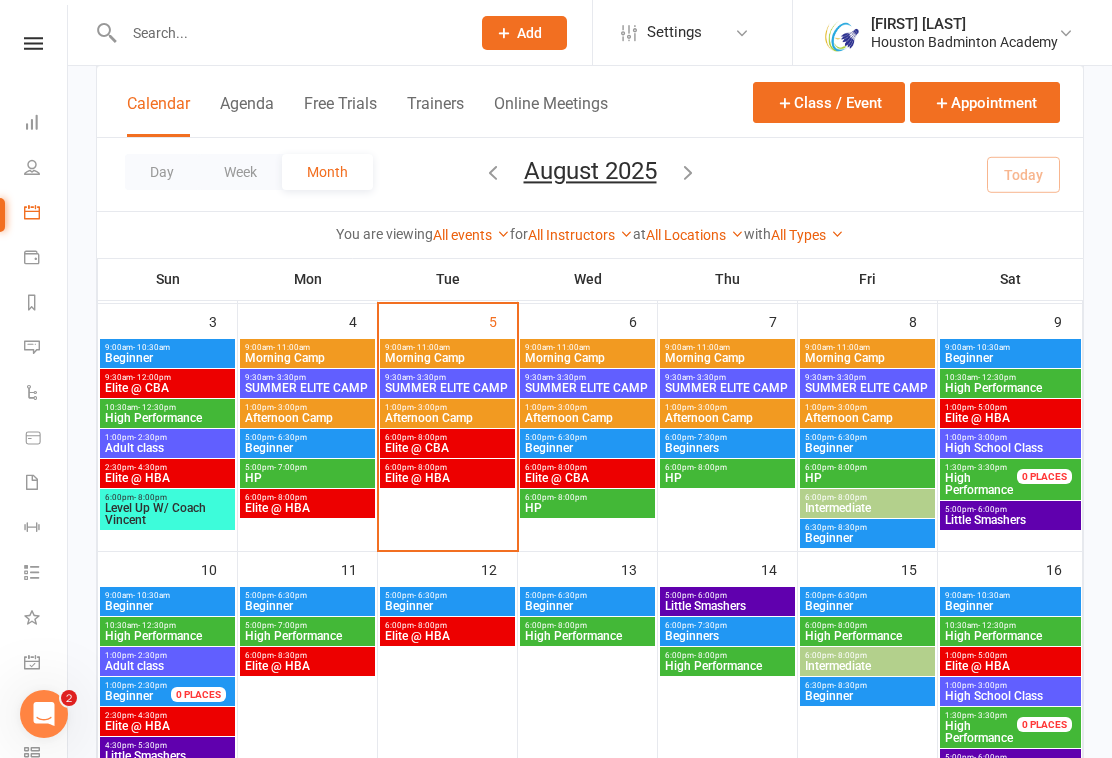 scroll, scrollTop: 337, scrollLeft: 0, axis: vertical 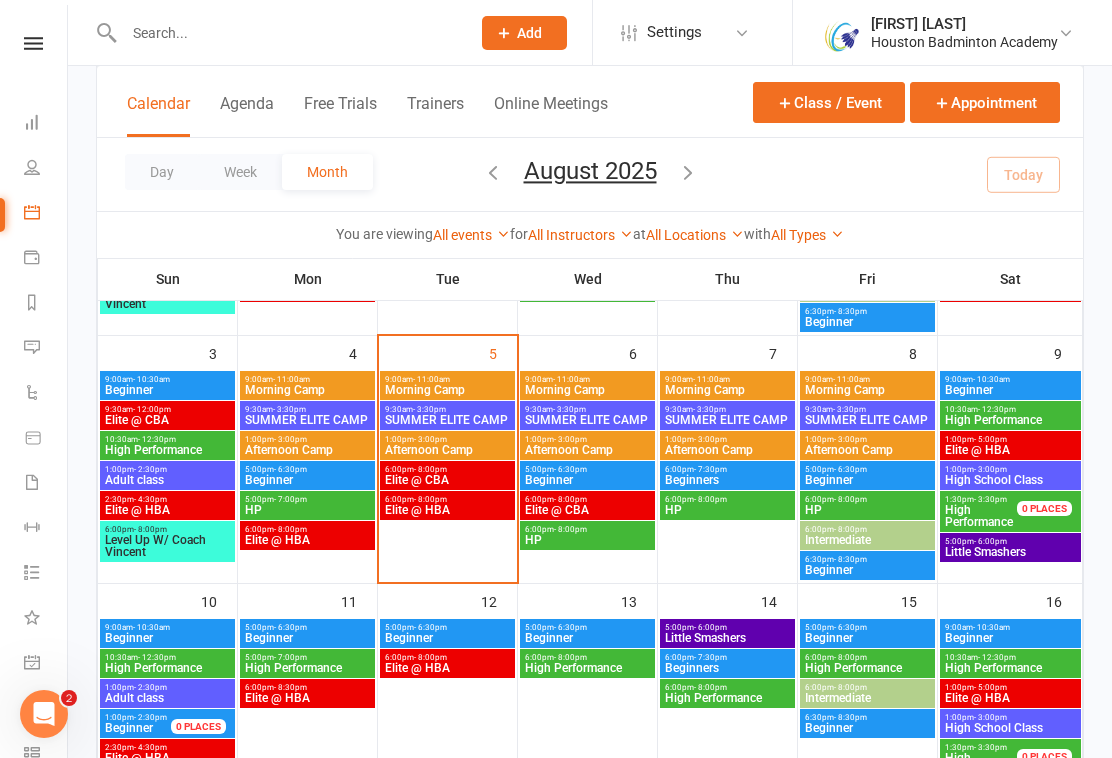 click on "- 11:00am" at bounding box center (571, 379) 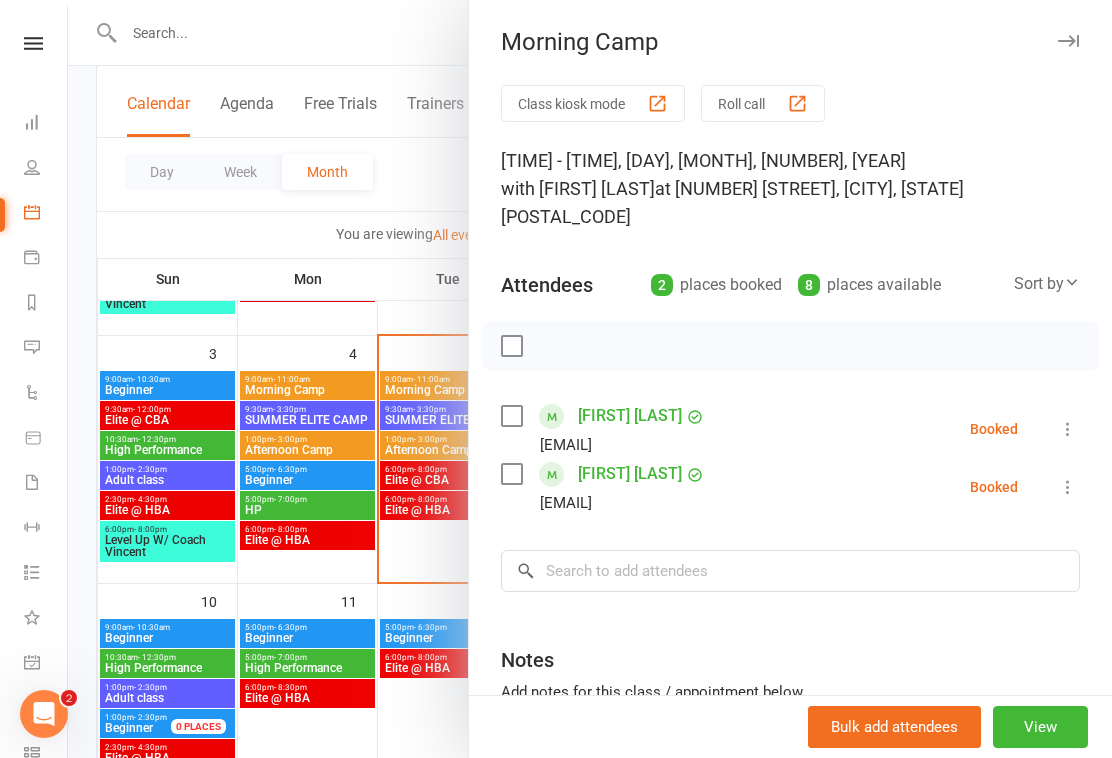 click at bounding box center (590, 379) 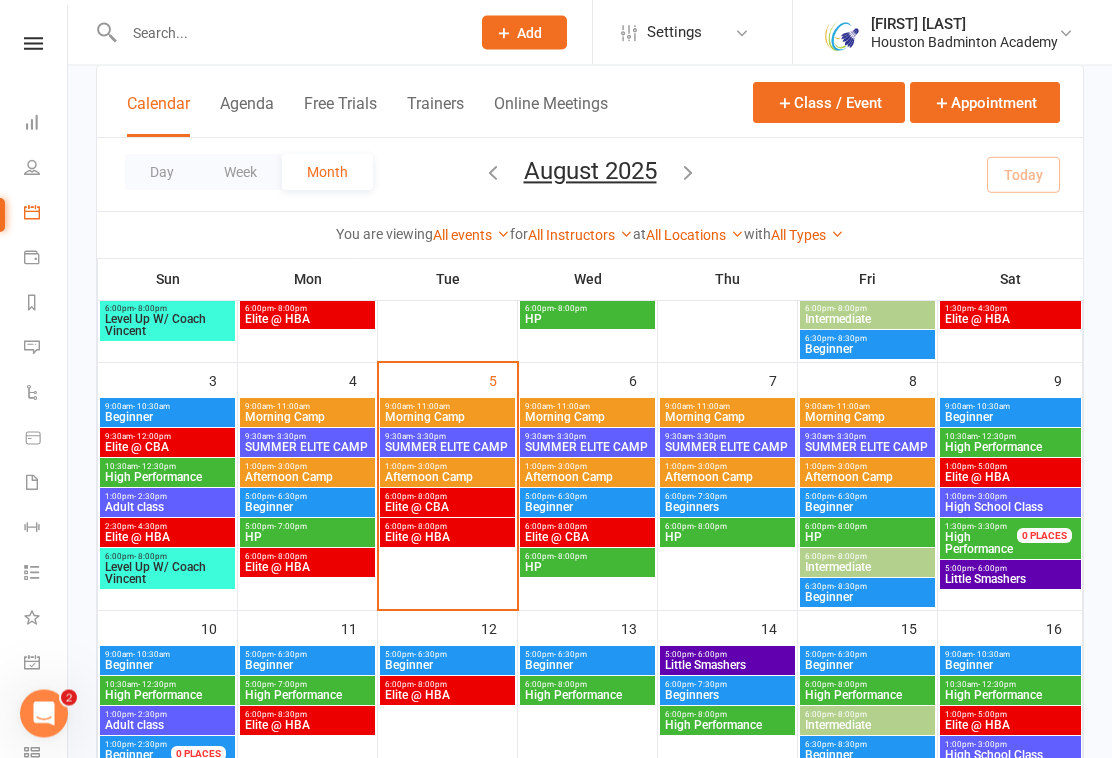 scroll, scrollTop: 311, scrollLeft: 0, axis: vertical 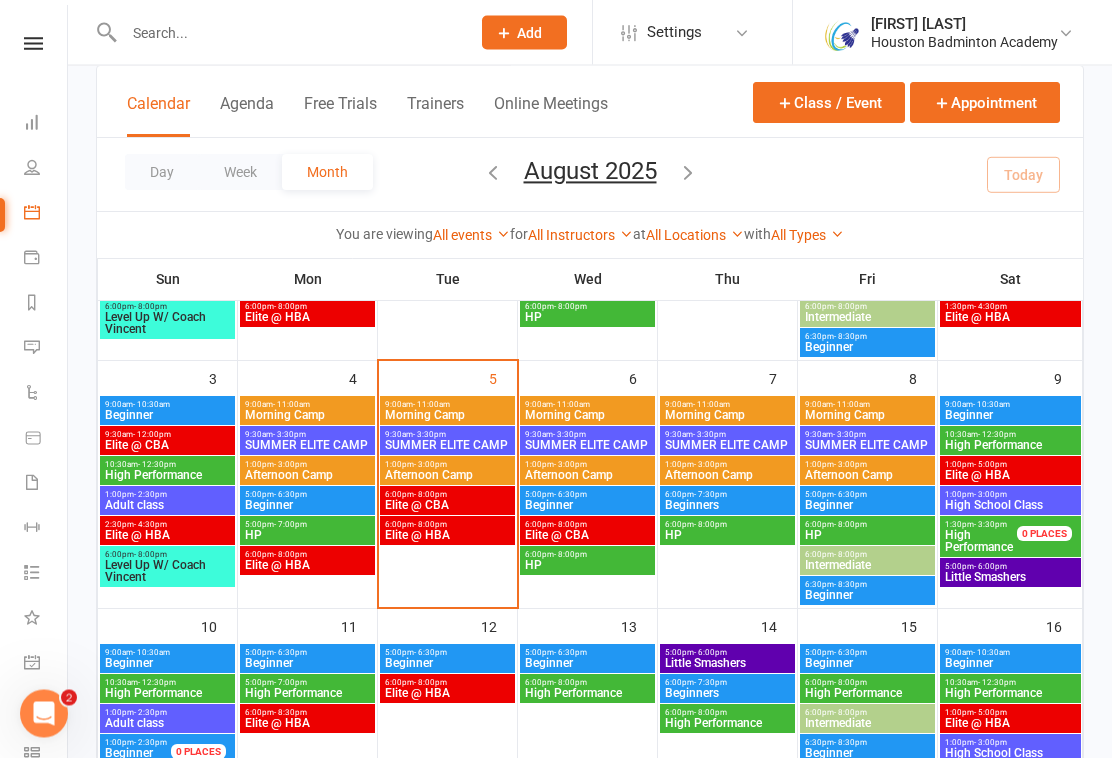 click on "Afternoon Camp" at bounding box center [587, 476] 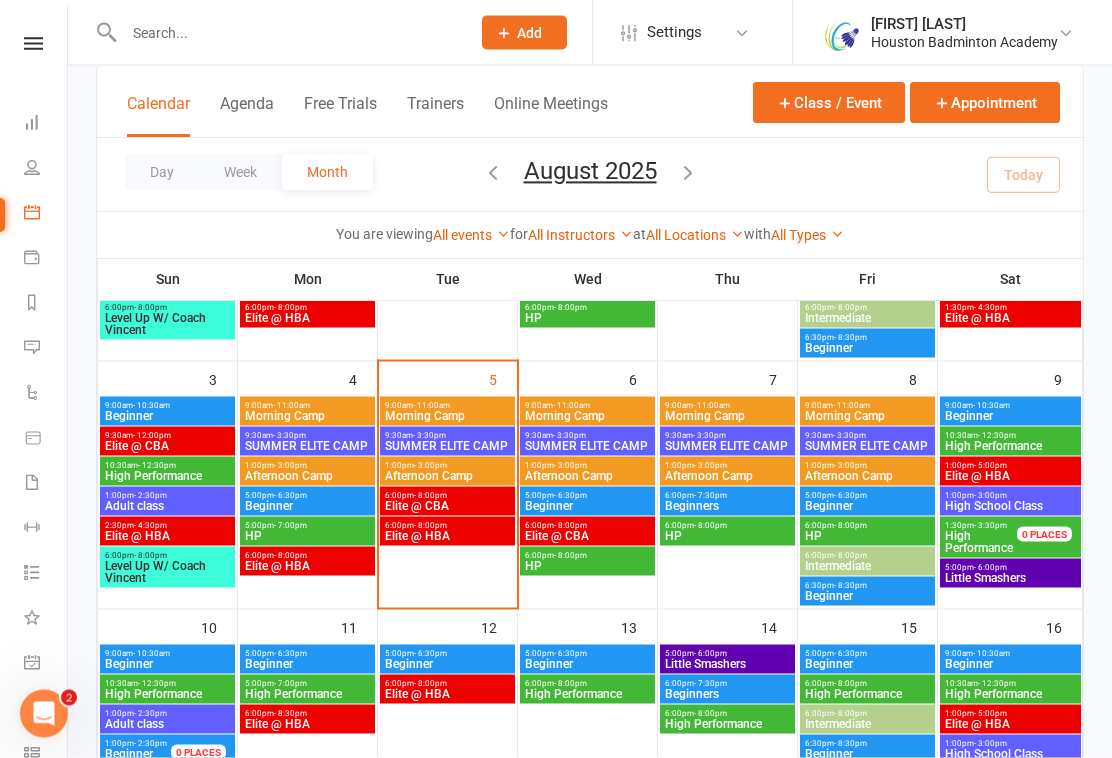 scroll, scrollTop: 312, scrollLeft: 0, axis: vertical 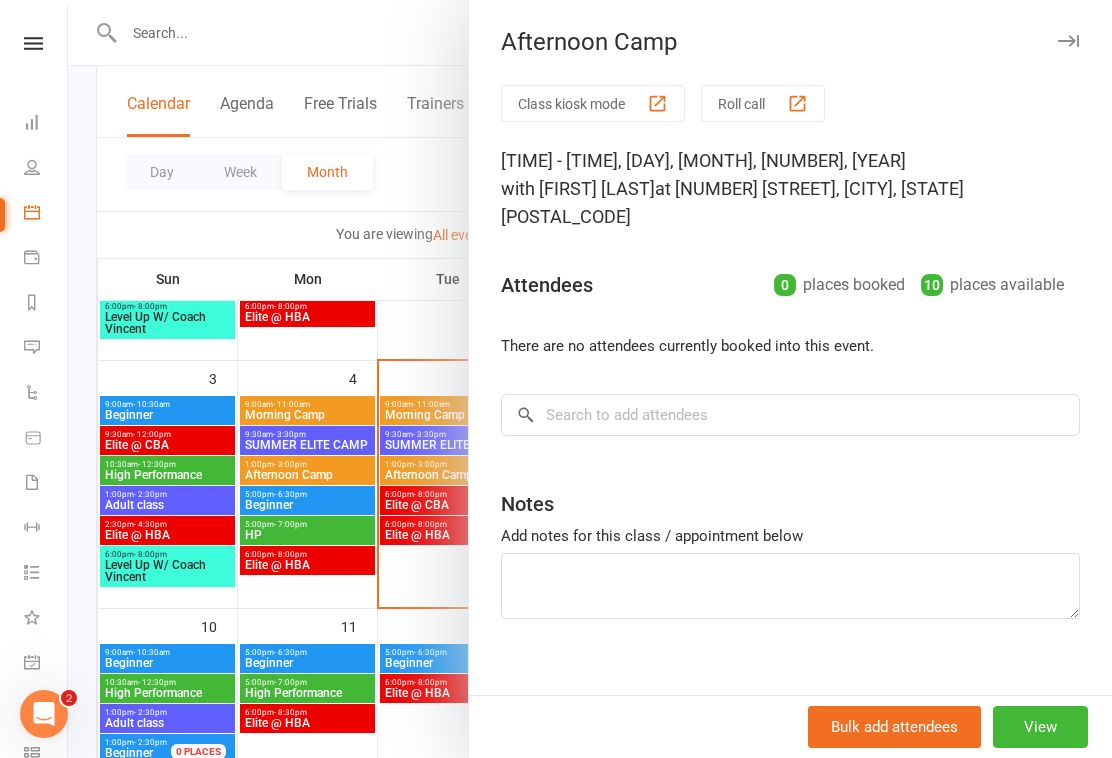 click at bounding box center [1068, 41] 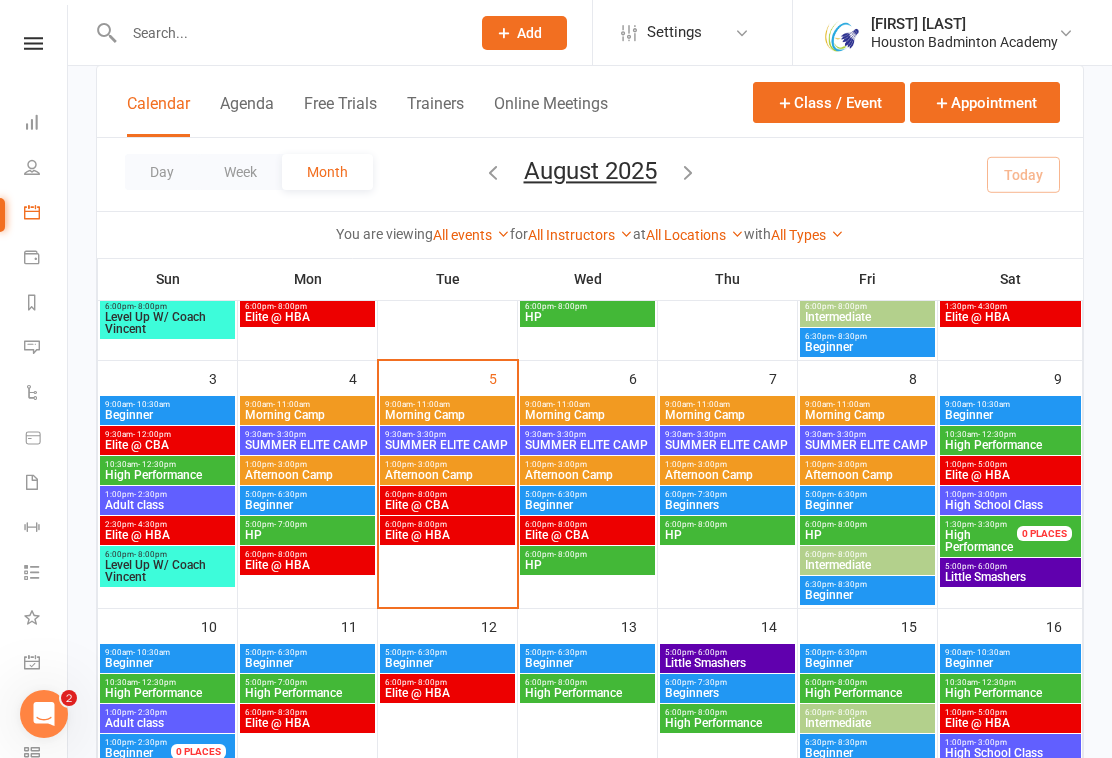 click on "9:00am  - 11:00am Morning Camp" at bounding box center (727, 410) 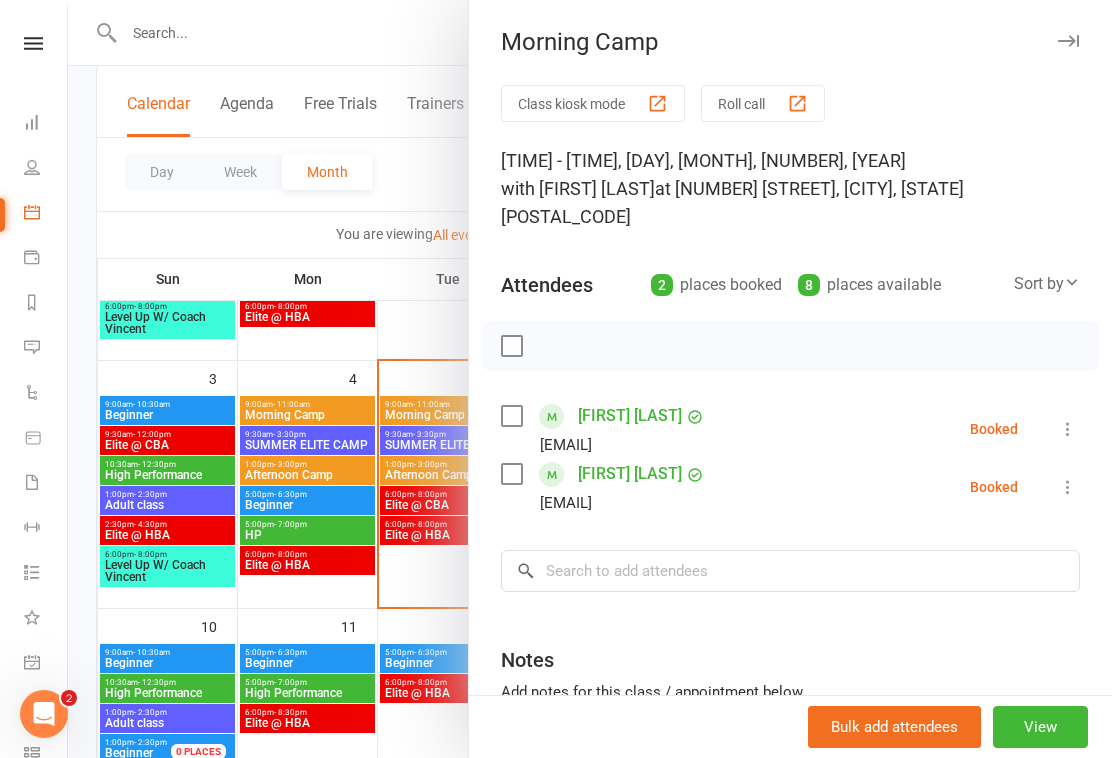 click at bounding box center [1068, 41] 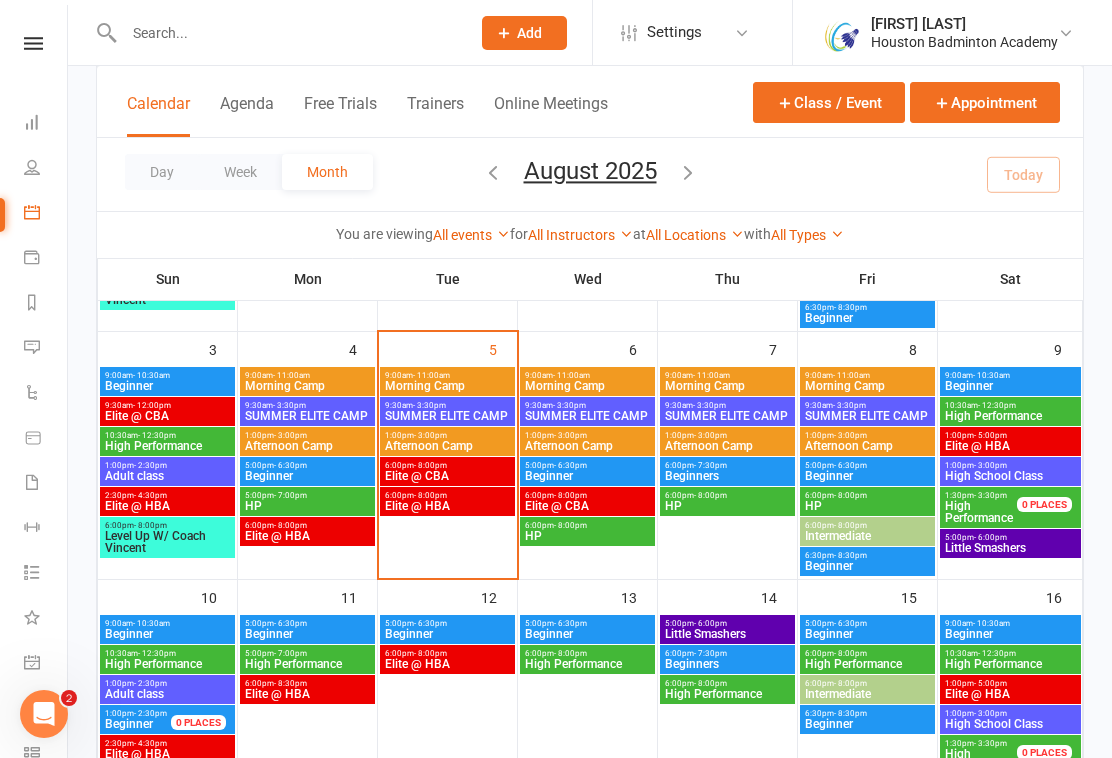 scroll, scrollTop: 340, scrollLeft: 0, axis: vertical 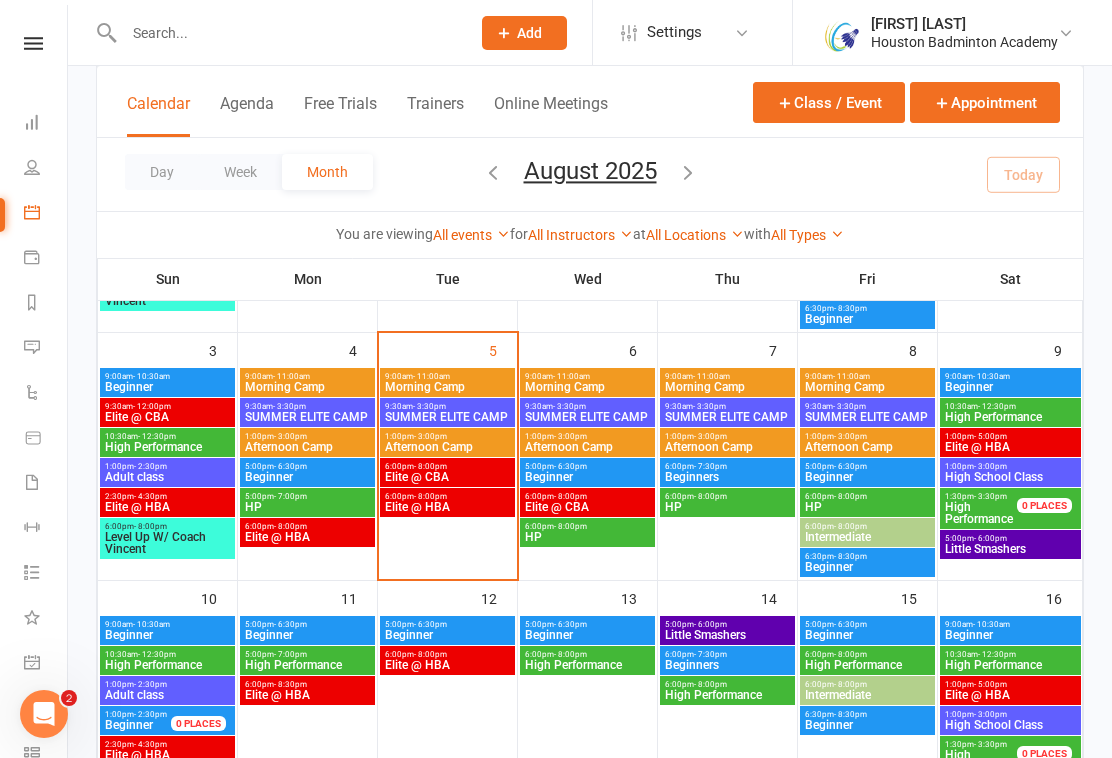 click on "HP" at bounding box center (587, 537) 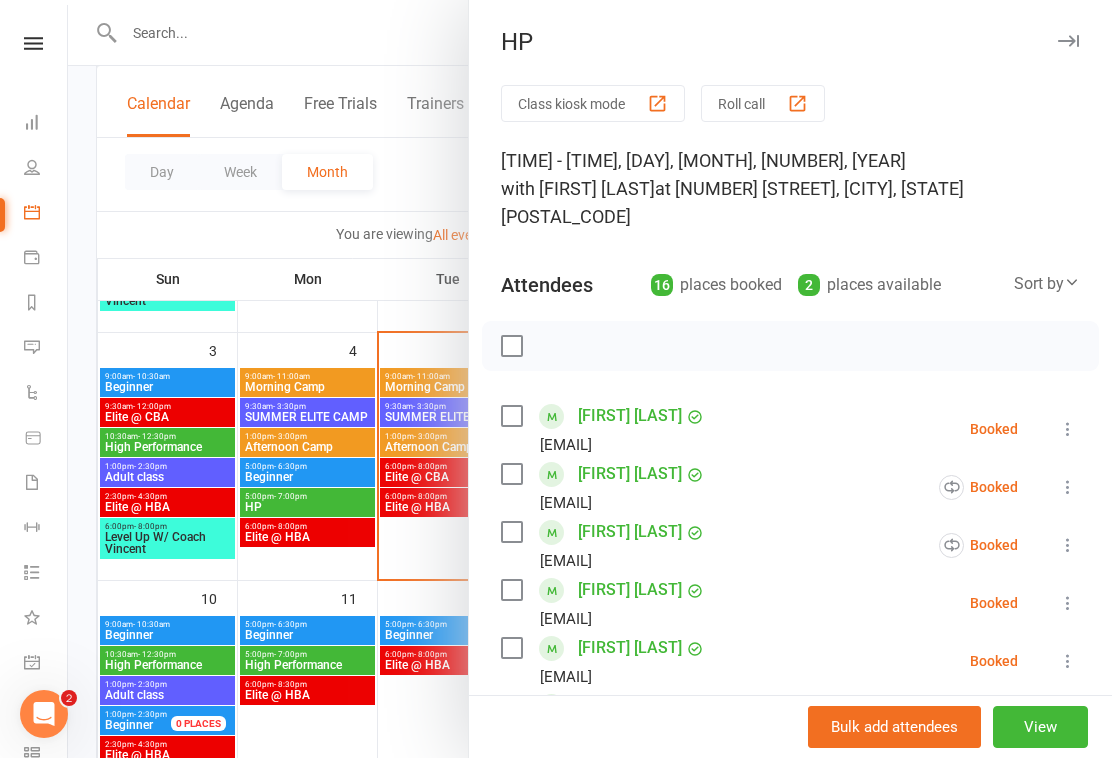 click at bounding box center (1068, 41) 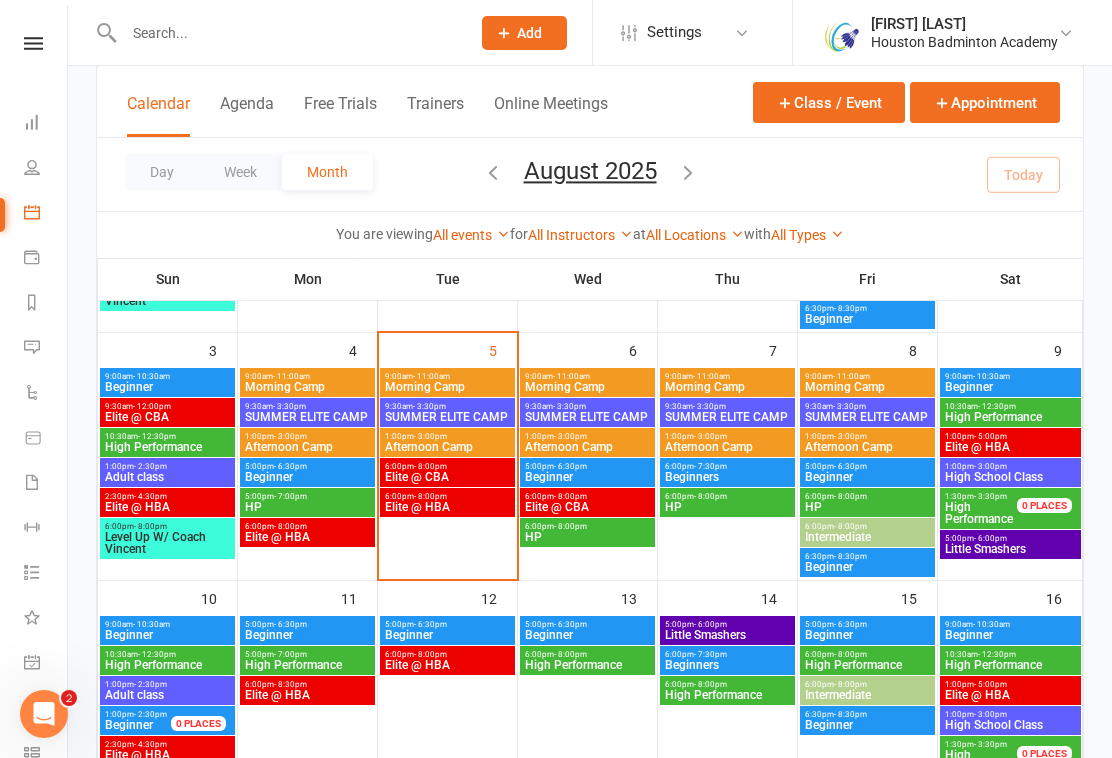 click on "5:00pm  - 6:30pm" at bounding box center (587, 466) 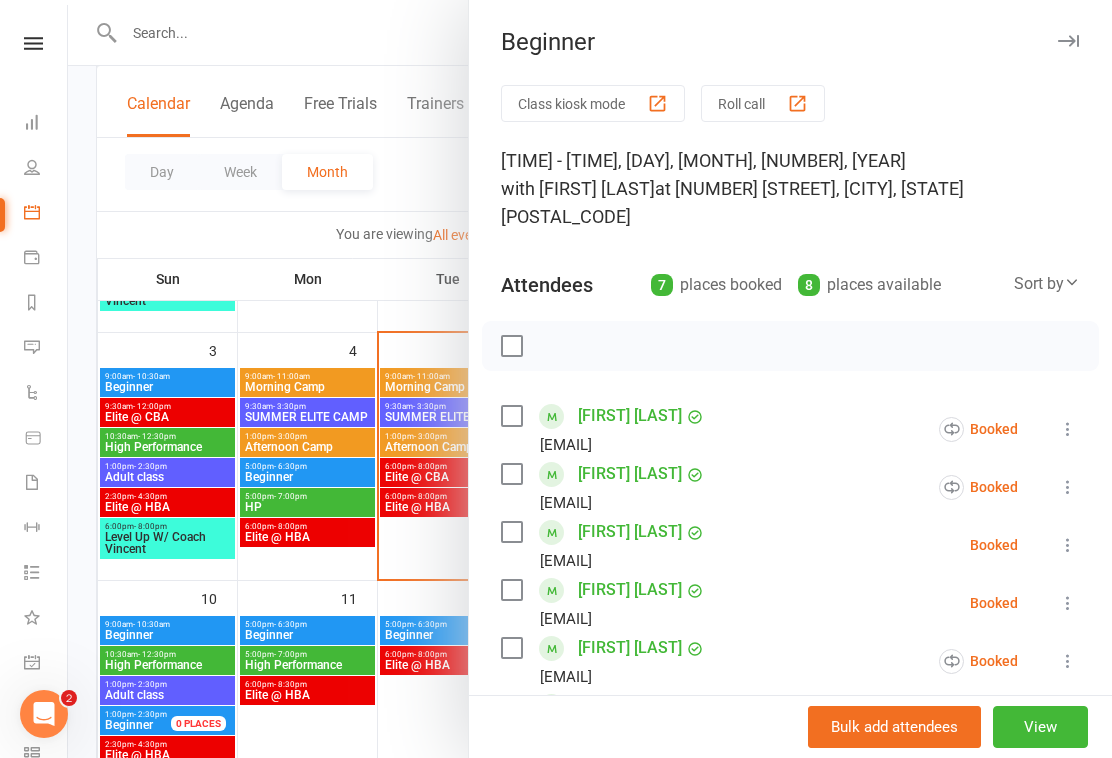 click at bounding box center (1068, 41) 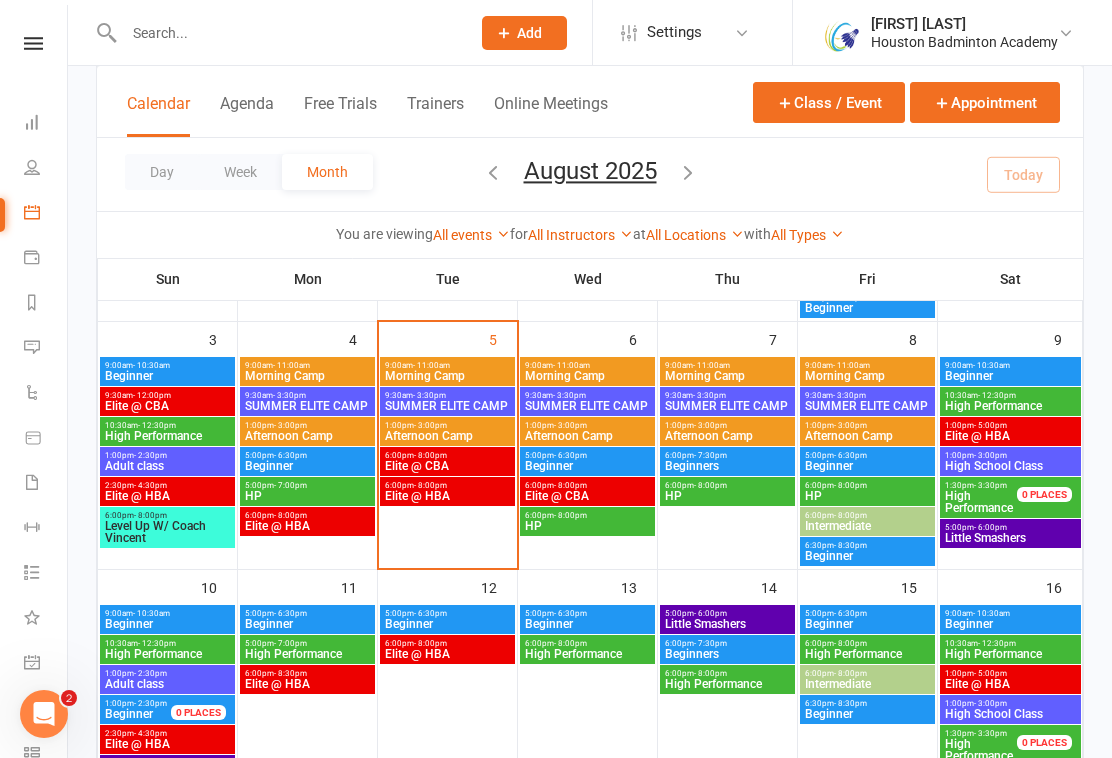 scroll, scrollTop: 348, scrollLeft: 0, axis: vertical 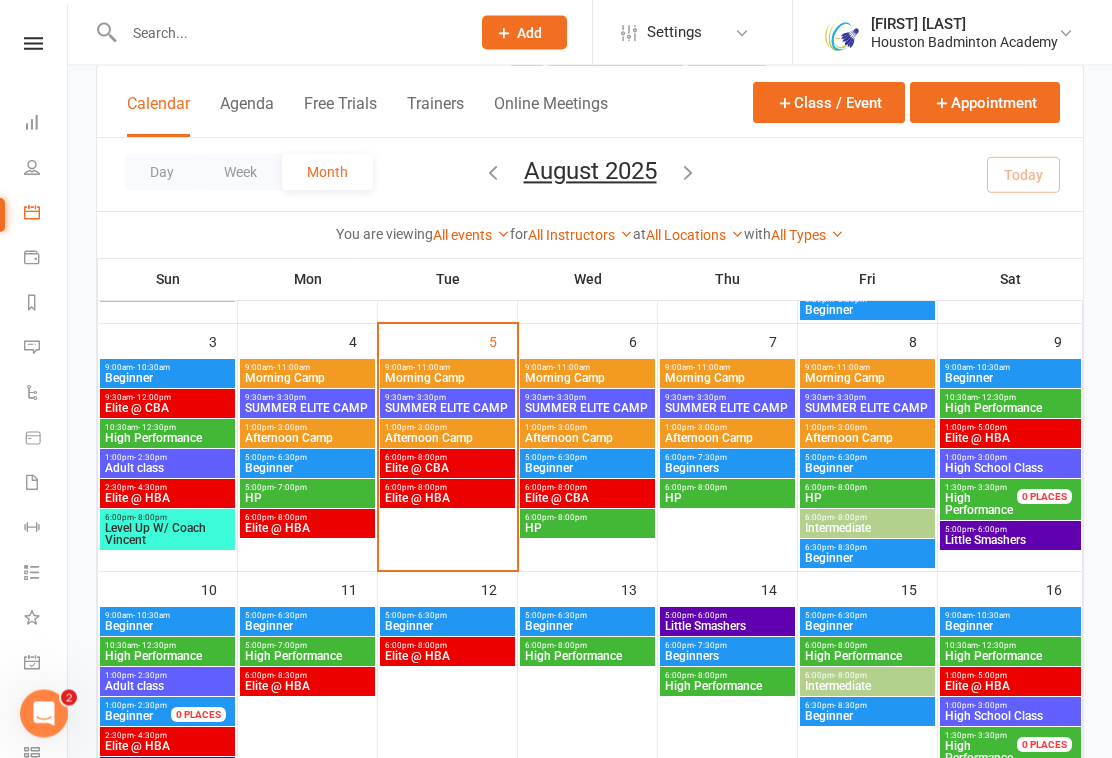 click on "HP" at bounding box center (727, 499) 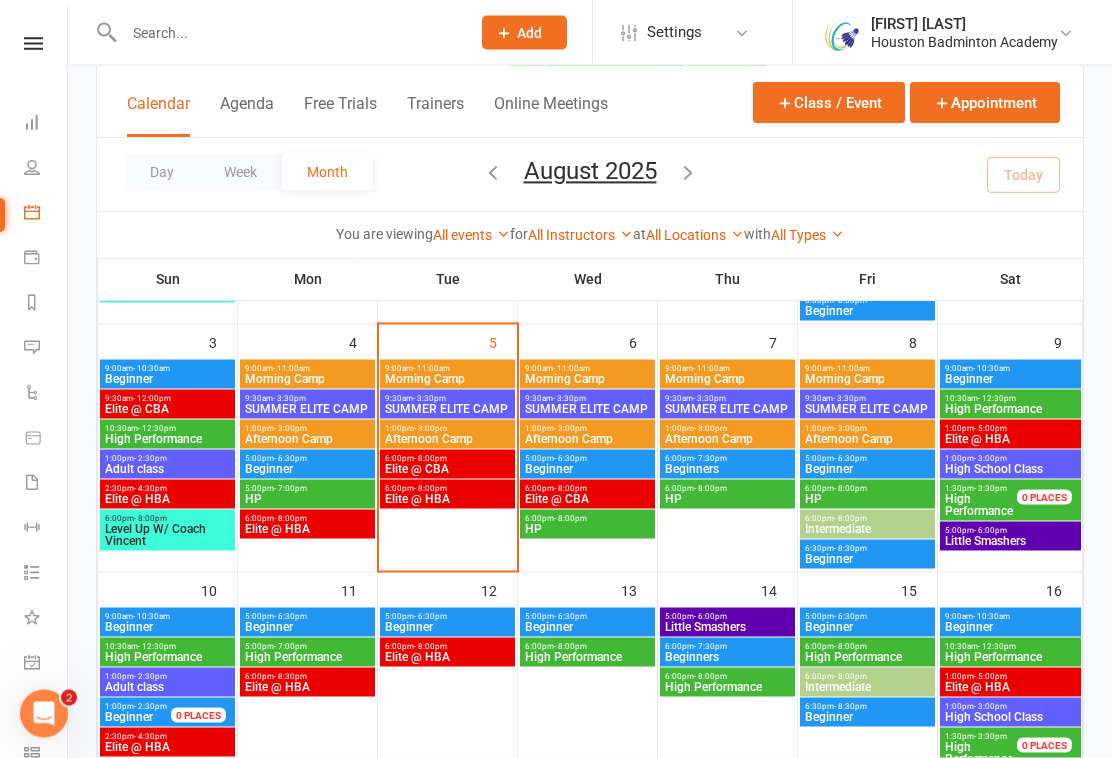 scroll, scrollTop: 349, scrollLeft: 0, axis: vertical 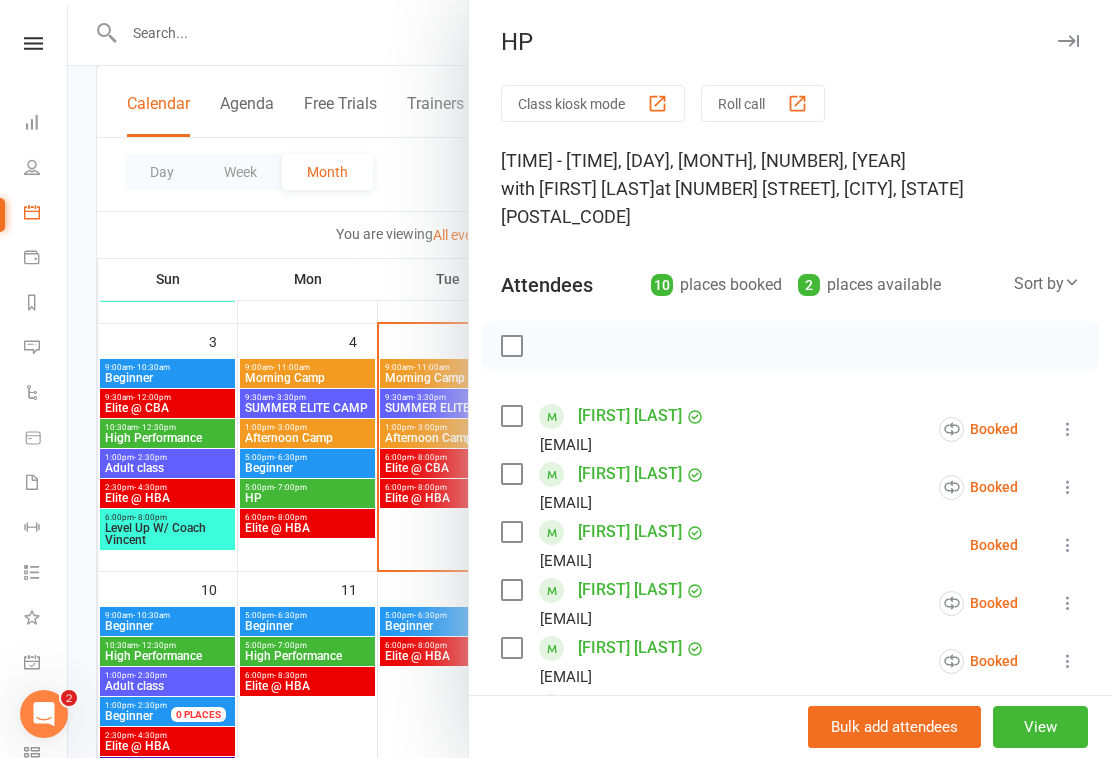 click at bounding box center (590, 379) 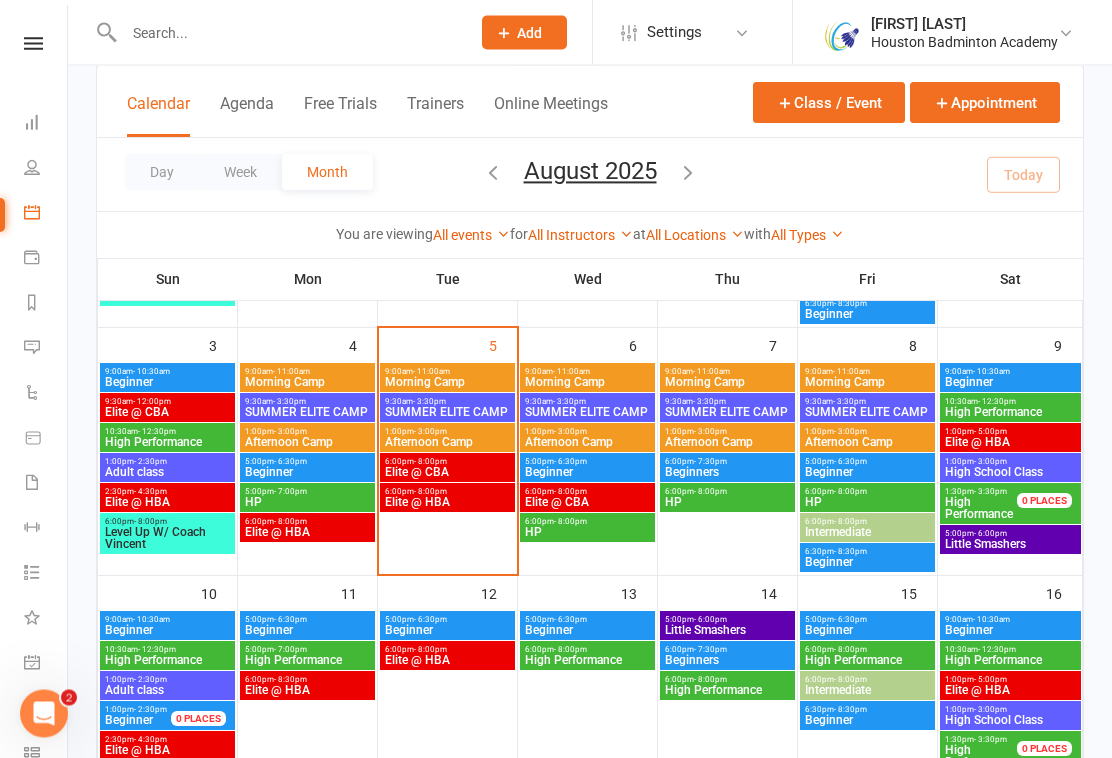 scroll, scrollTop: 346, scrollLeft: 0, axis: vertical 